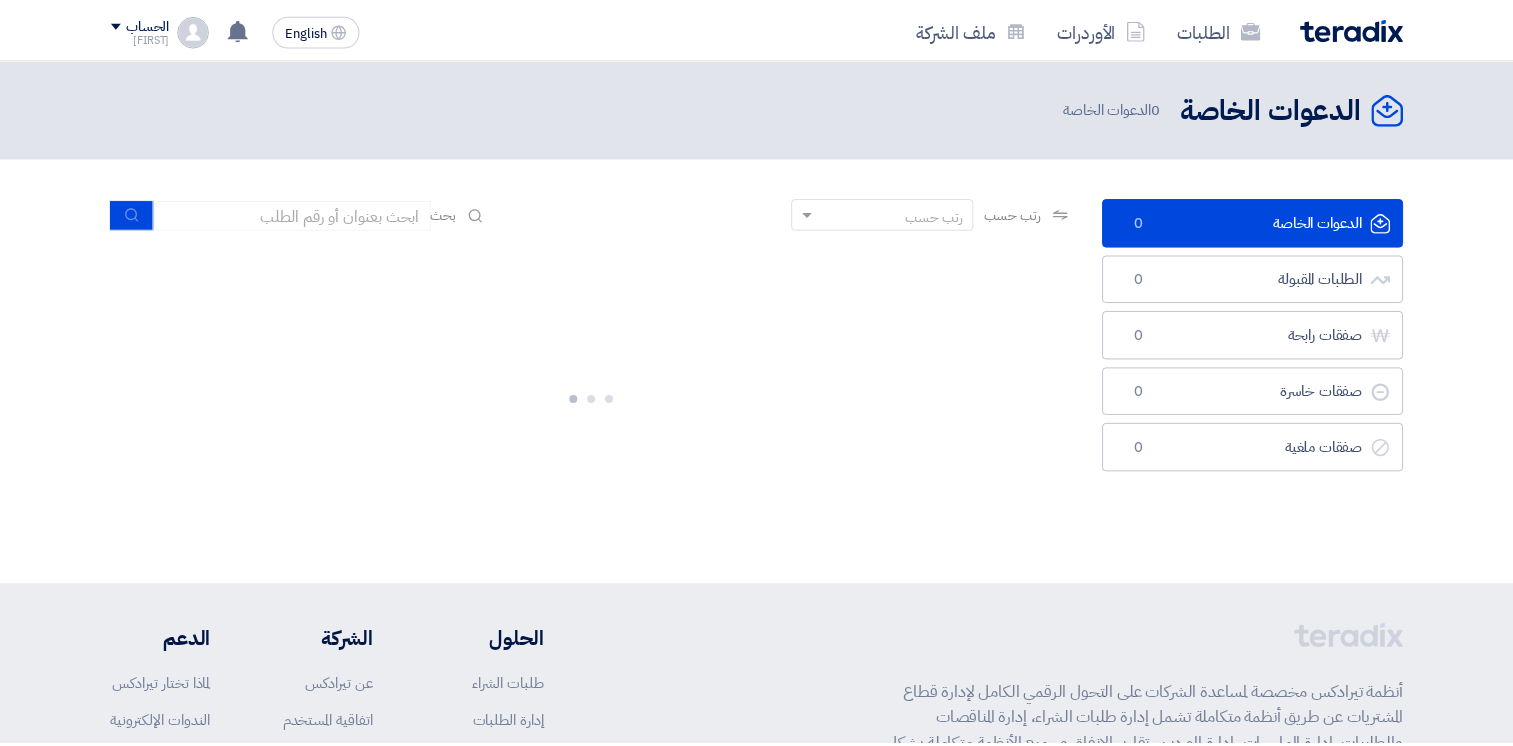 scroll, scrollTop: 0, scrollLeft: 0, axis: both 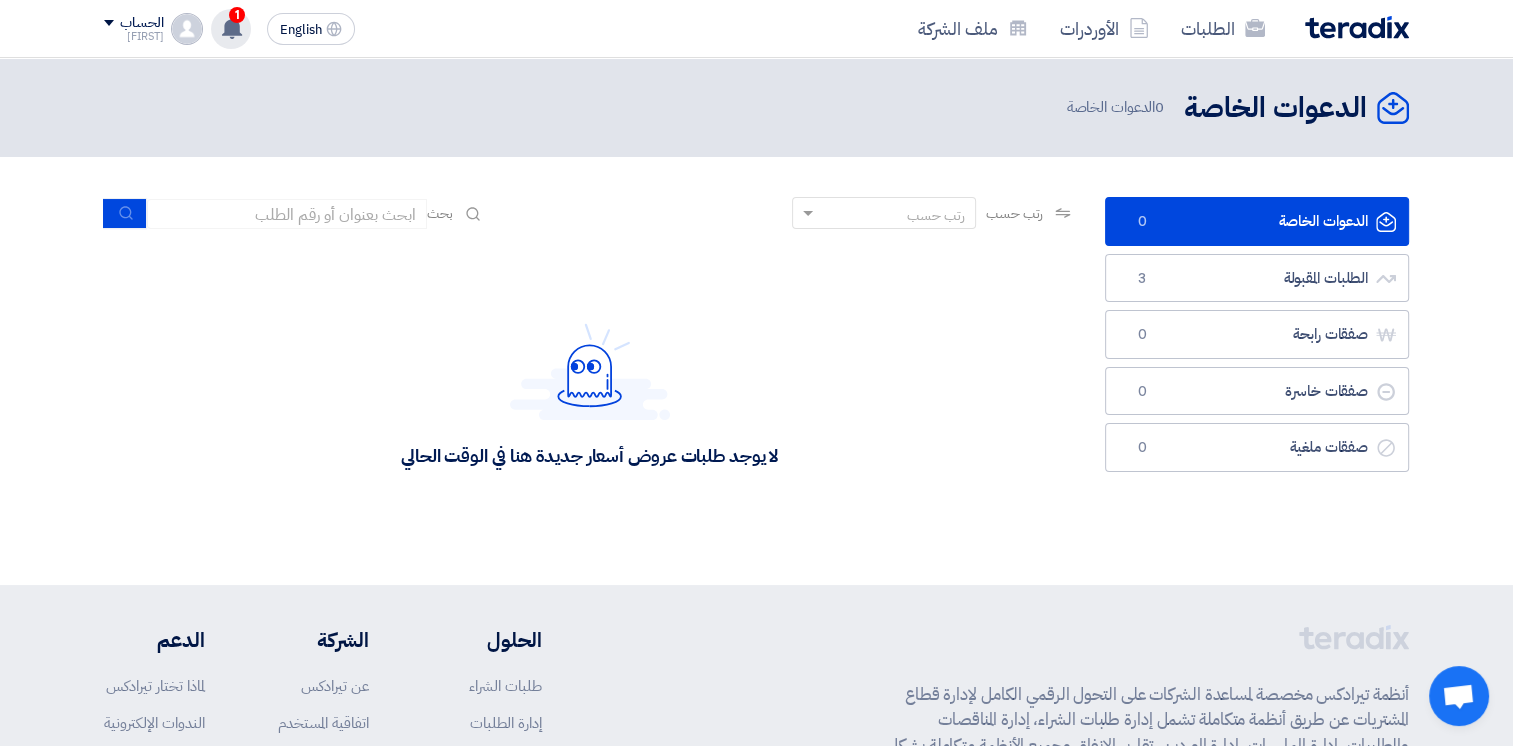 click 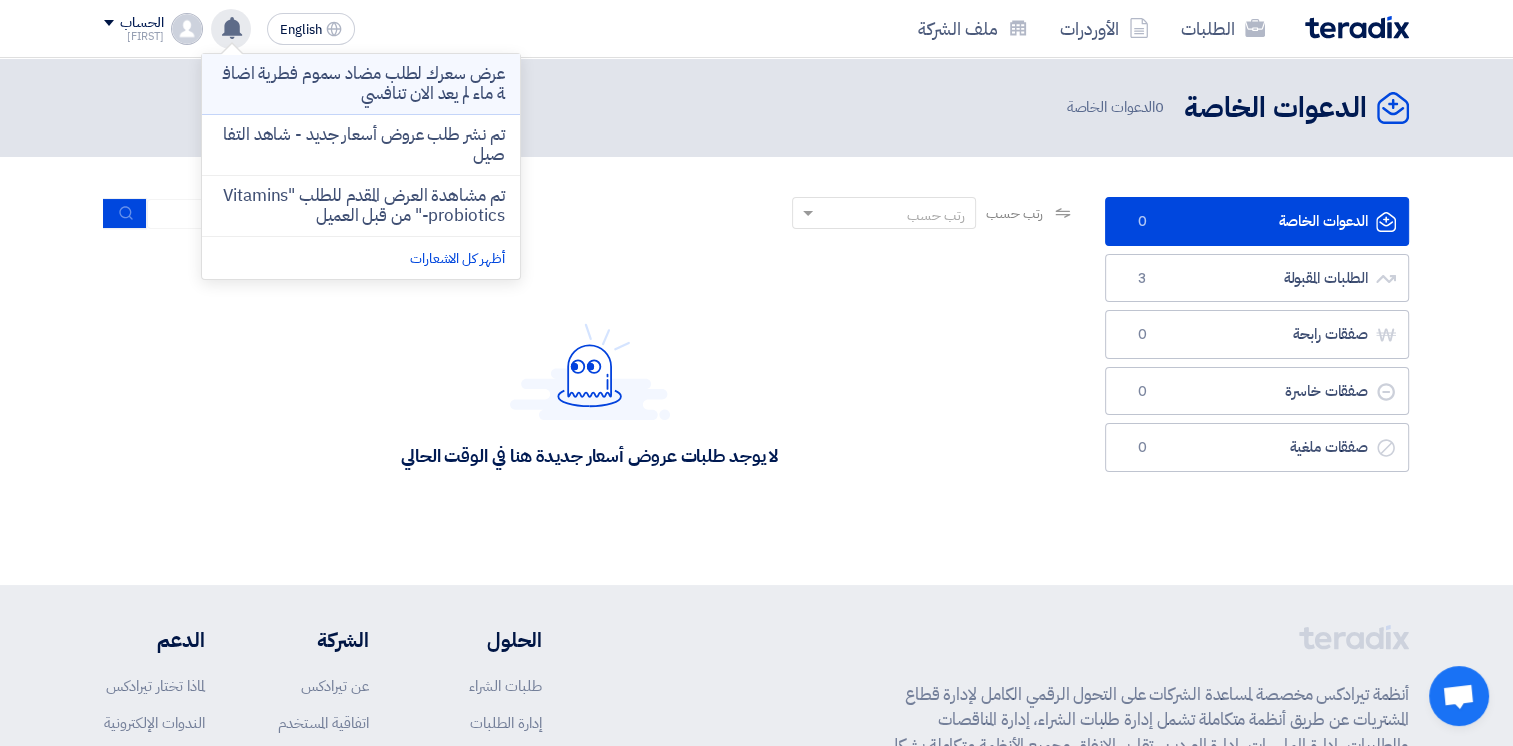 click on "عرض سعرك لطلب مضاد سموم فطرية اضافة ماء لم يعد الان تنافسي" 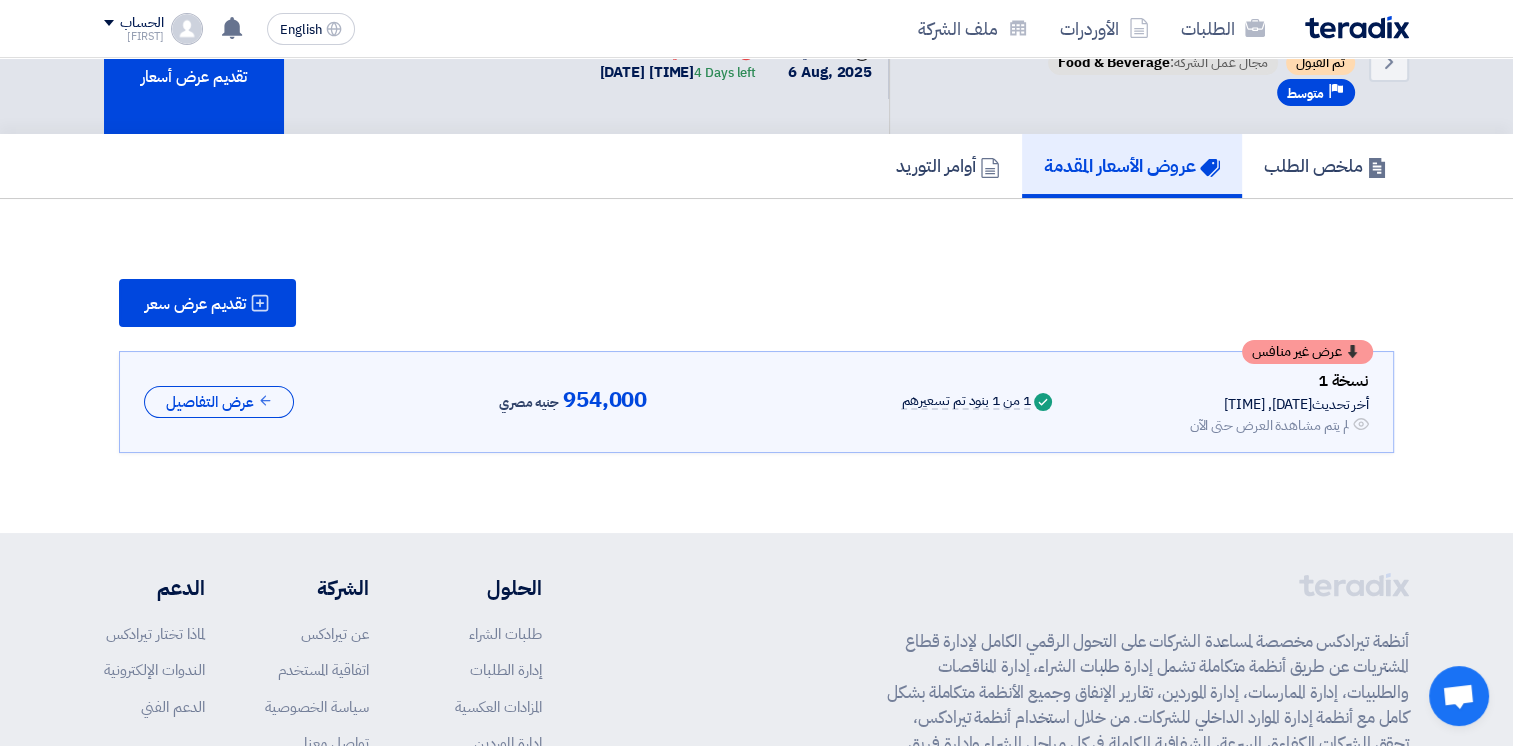 scroll, scrollTop: 94, scrollLeft: 0, axis: vertical 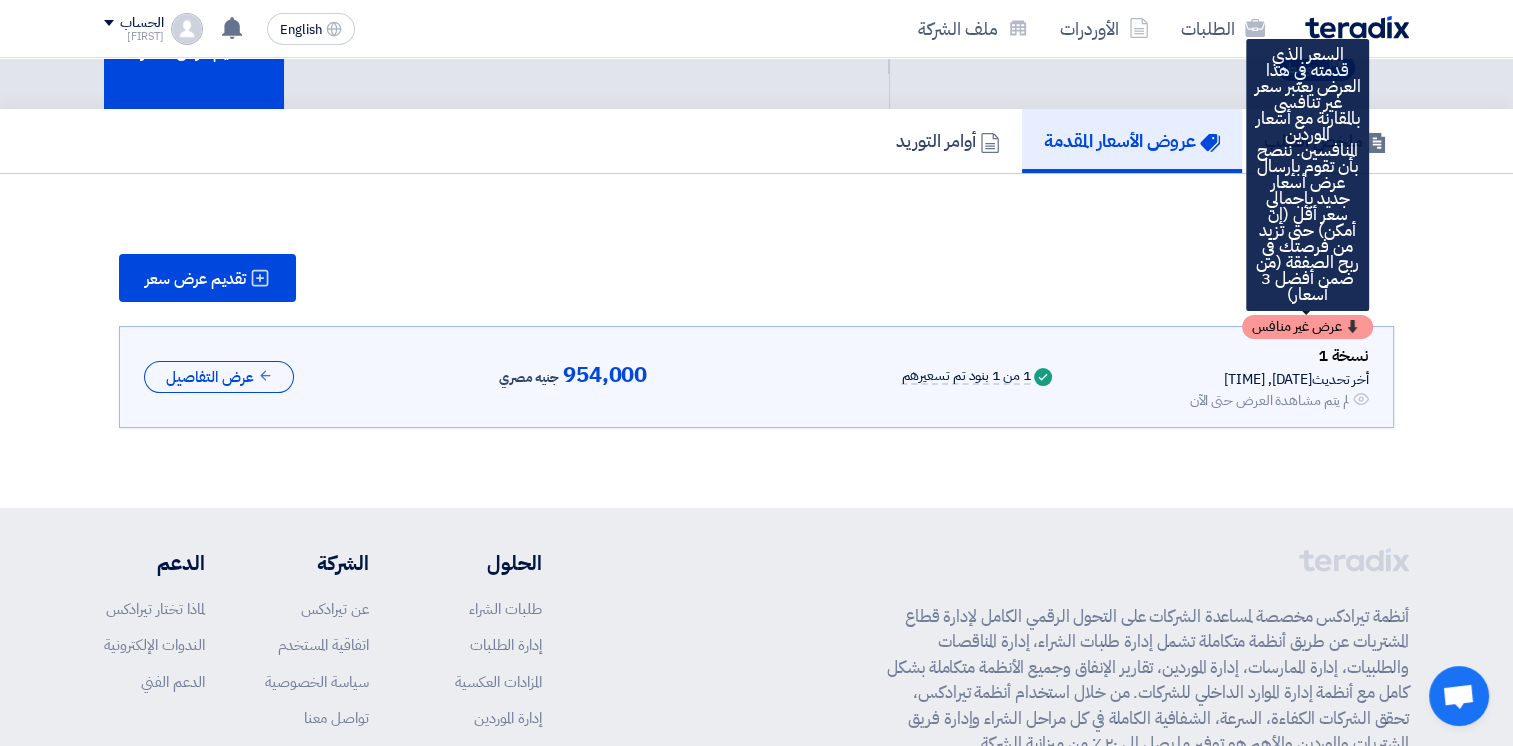 click 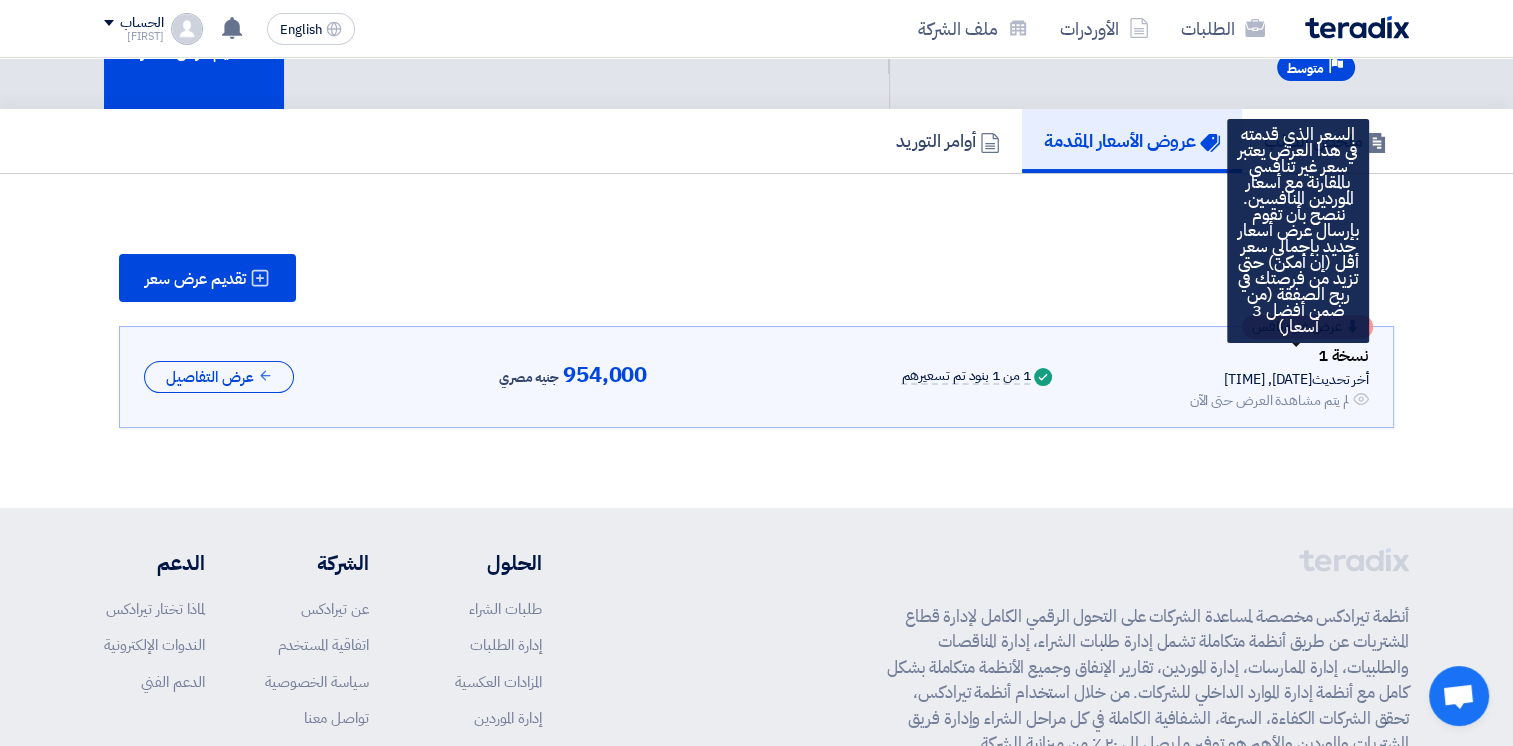 click 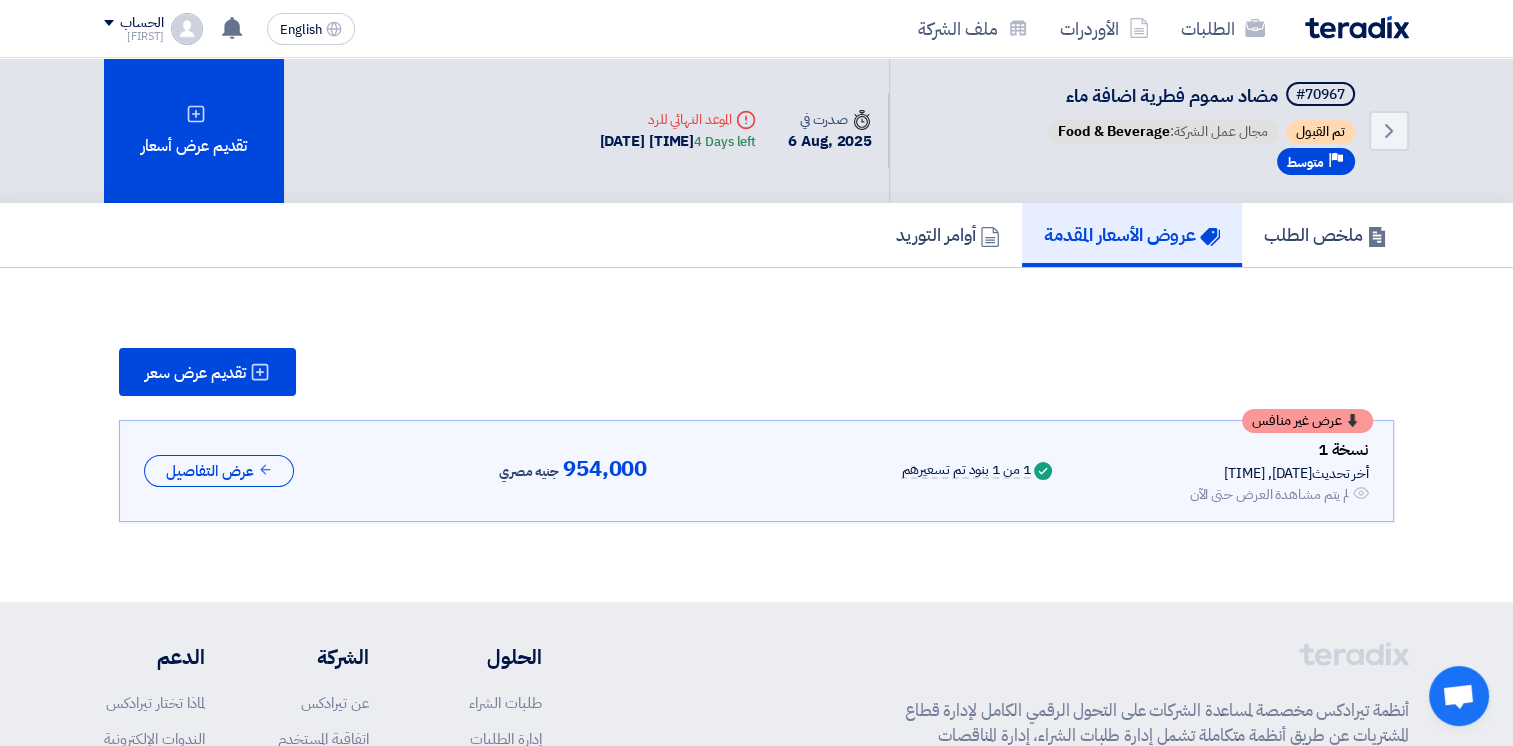 scroll, scrollTop: 178, scrollLeft: 0, axis: vertical 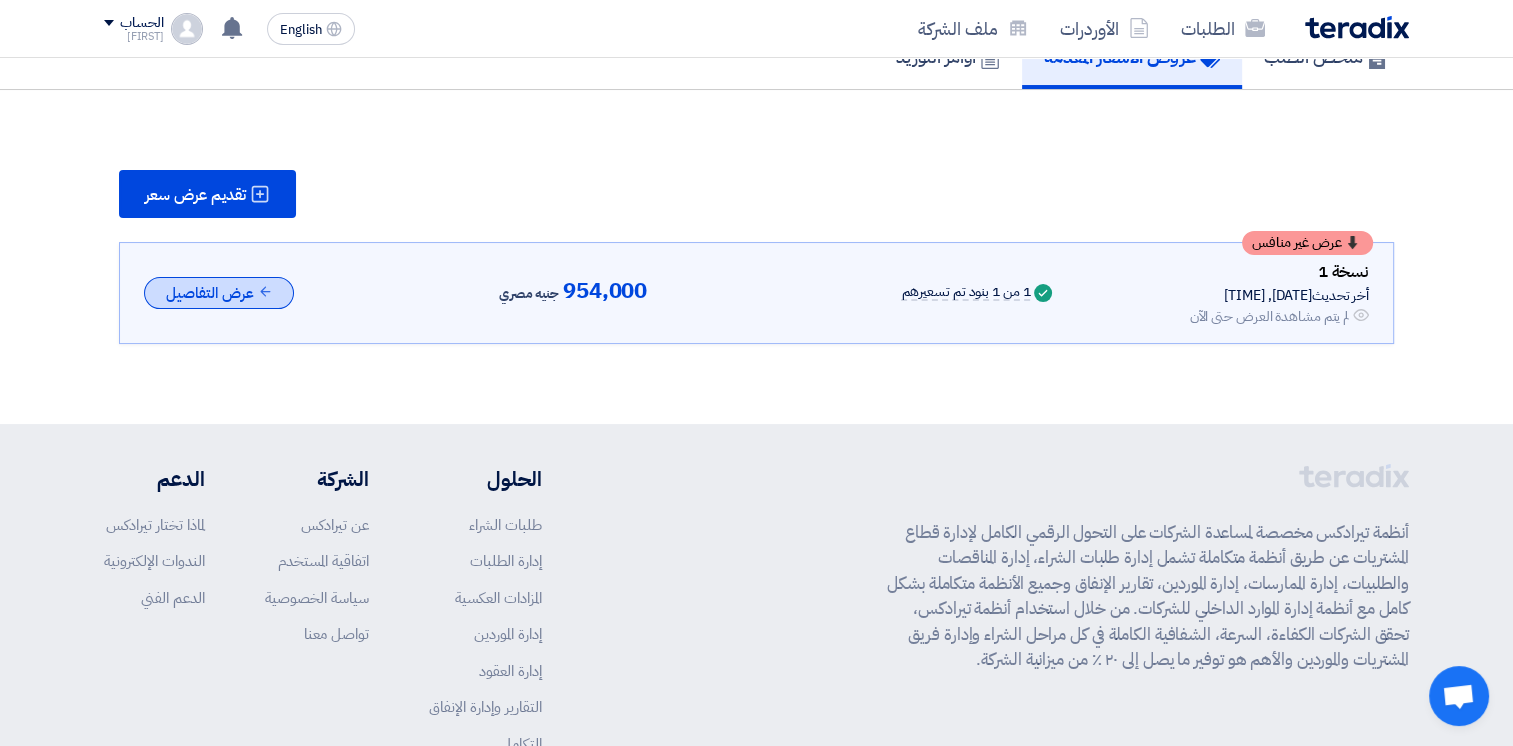 click on "عرض التفاصيل" at bounding box center [219, 293] 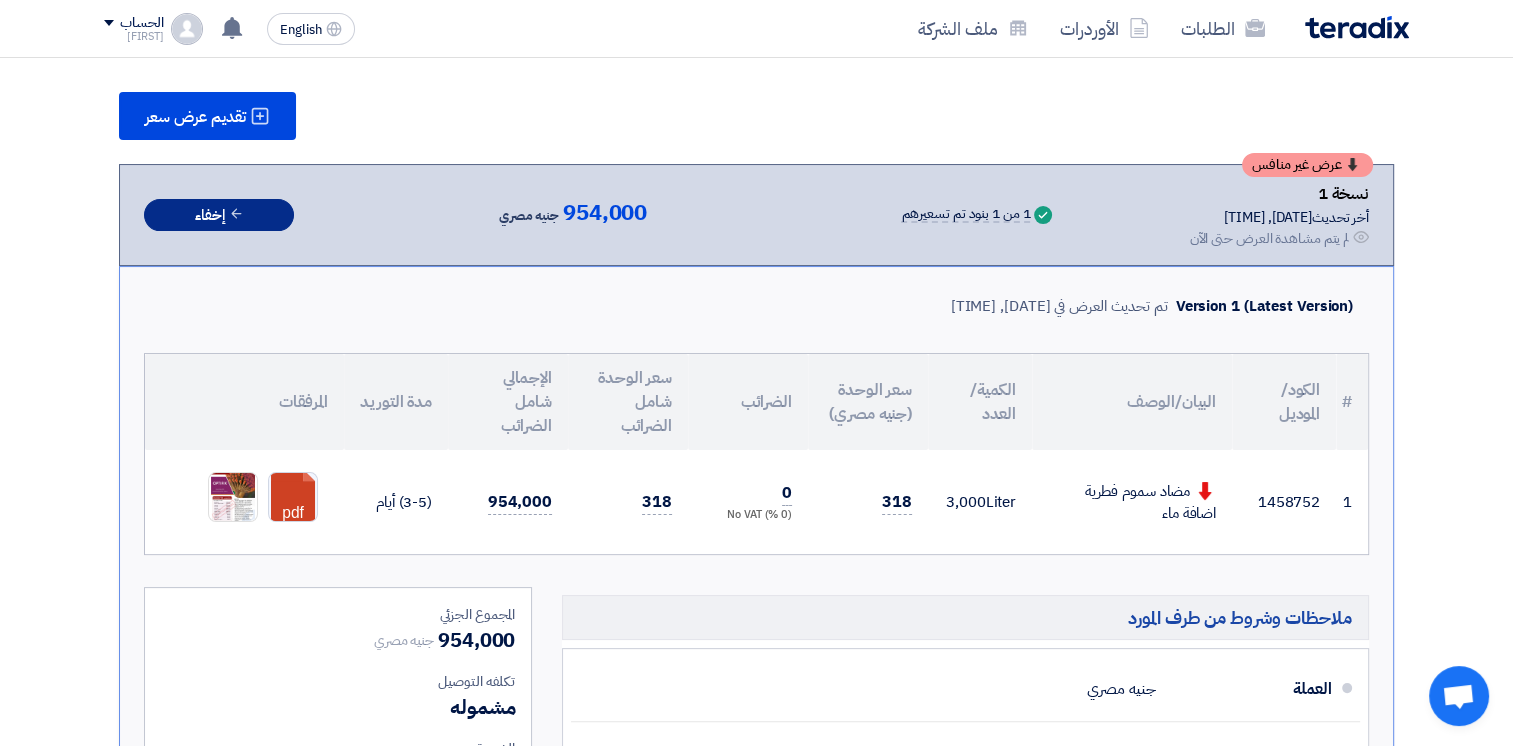 scroll, scrollTop: 259, scrollLeft: 0, axis: vertical 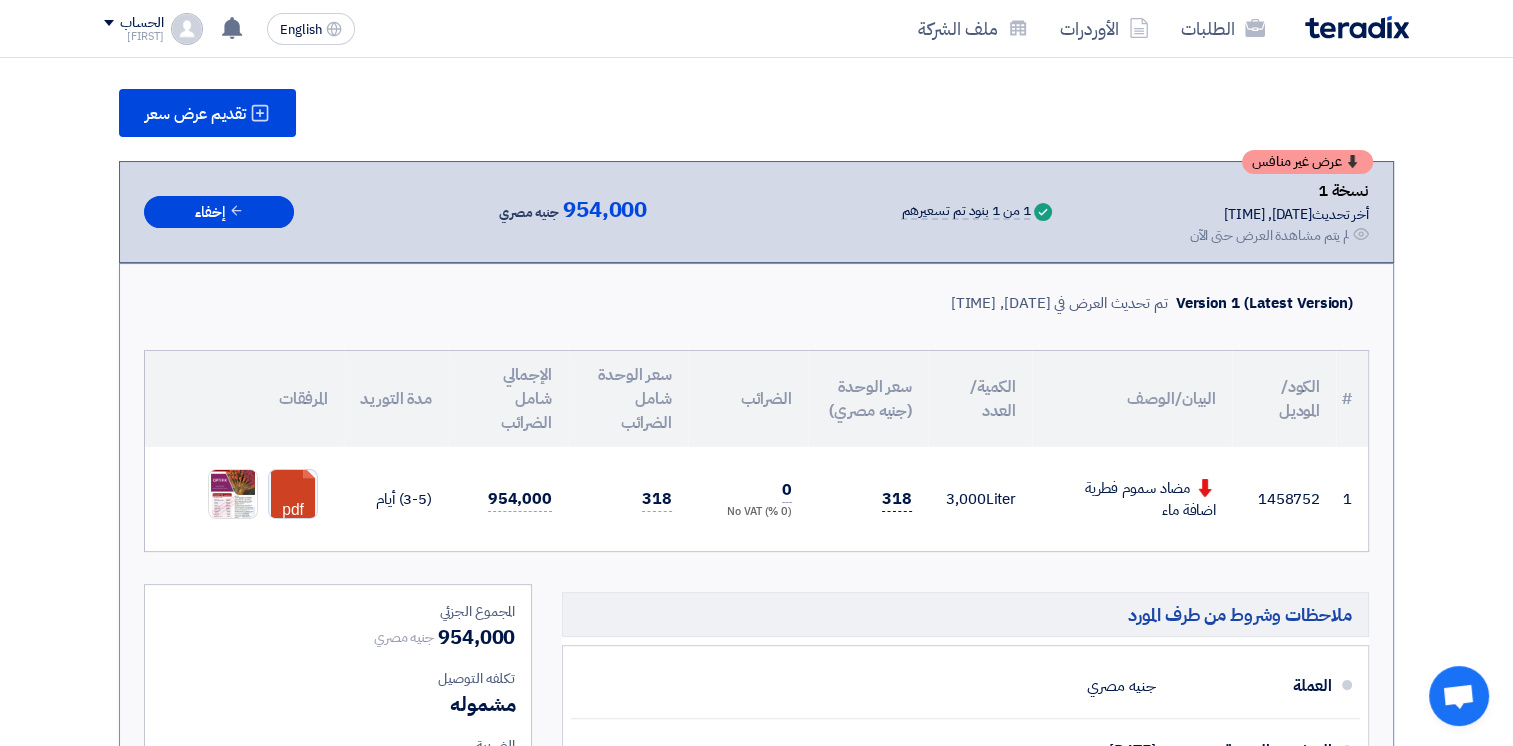 click on "318" at bounding box center (897, 499) 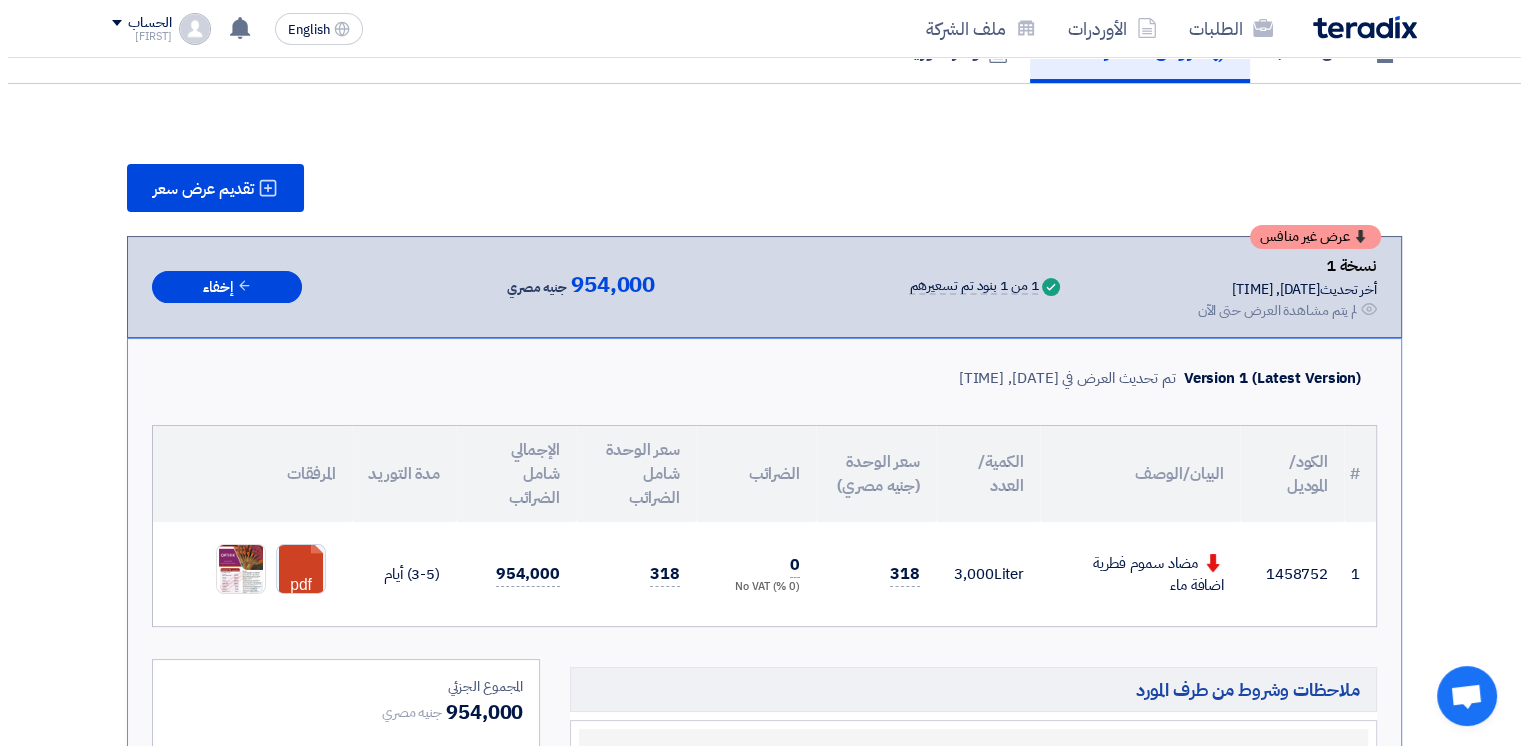 scroll, scrollTop: 184, scrollLeft: 0, axis: vertical 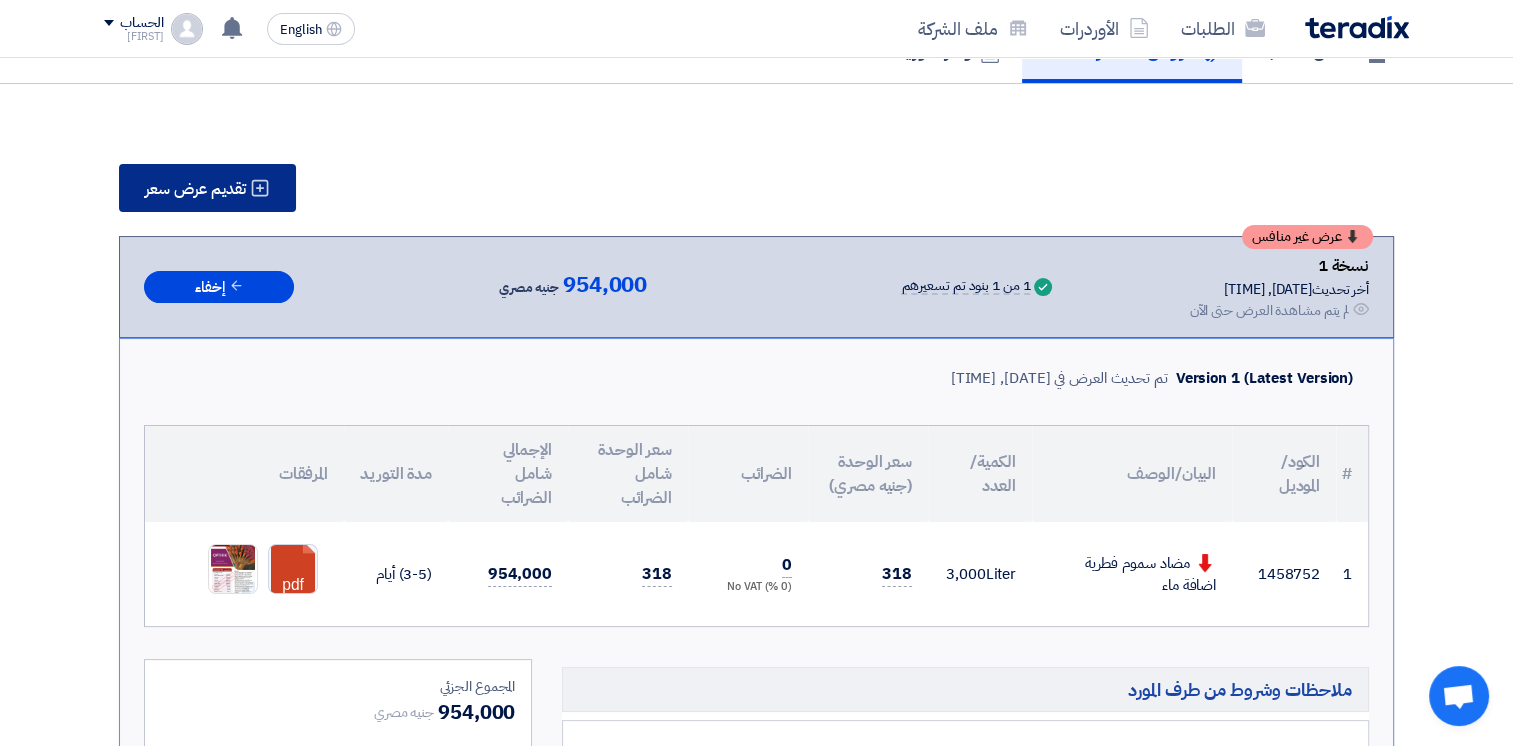 click on "تقديم عرض سعر" 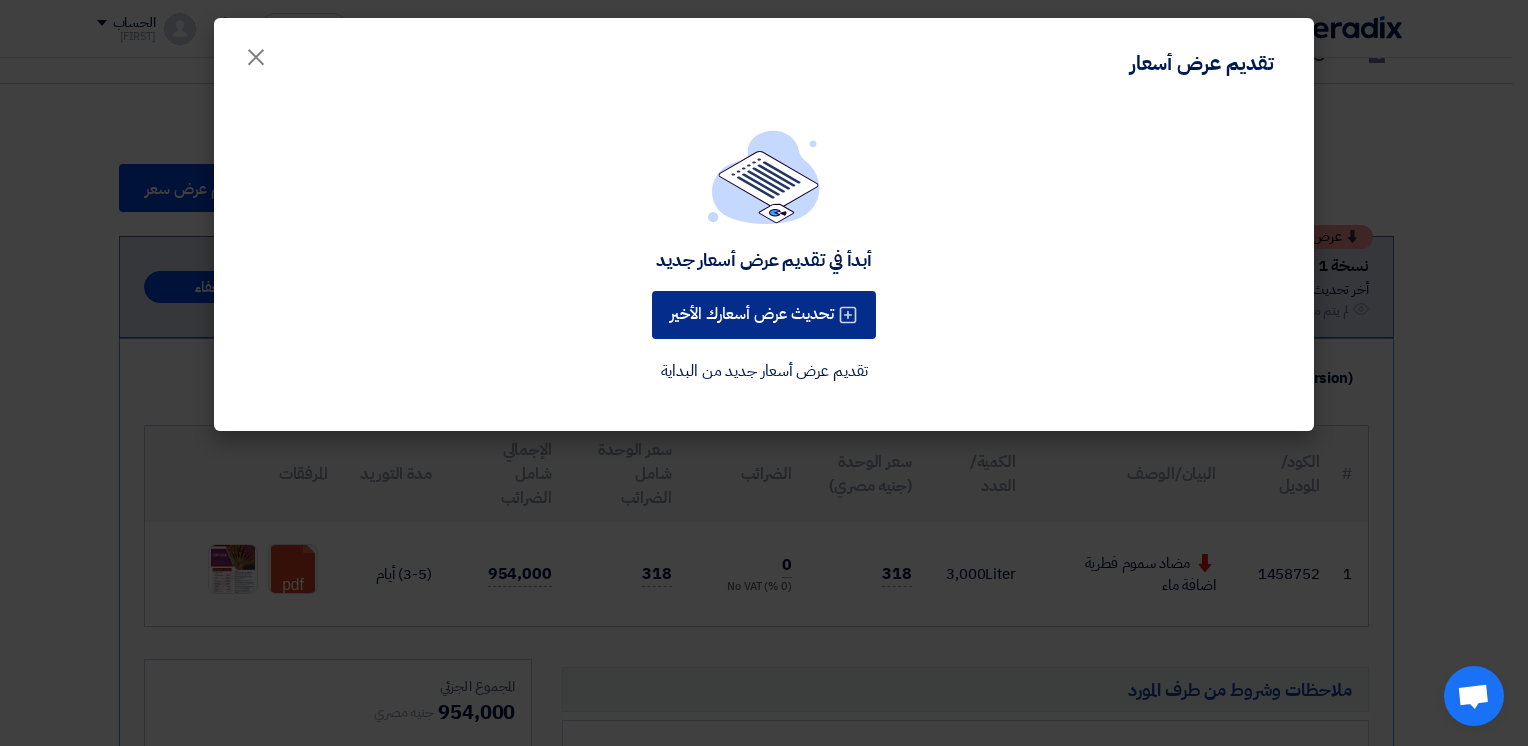 click on "تحديث عرض أسعارك الأخير" 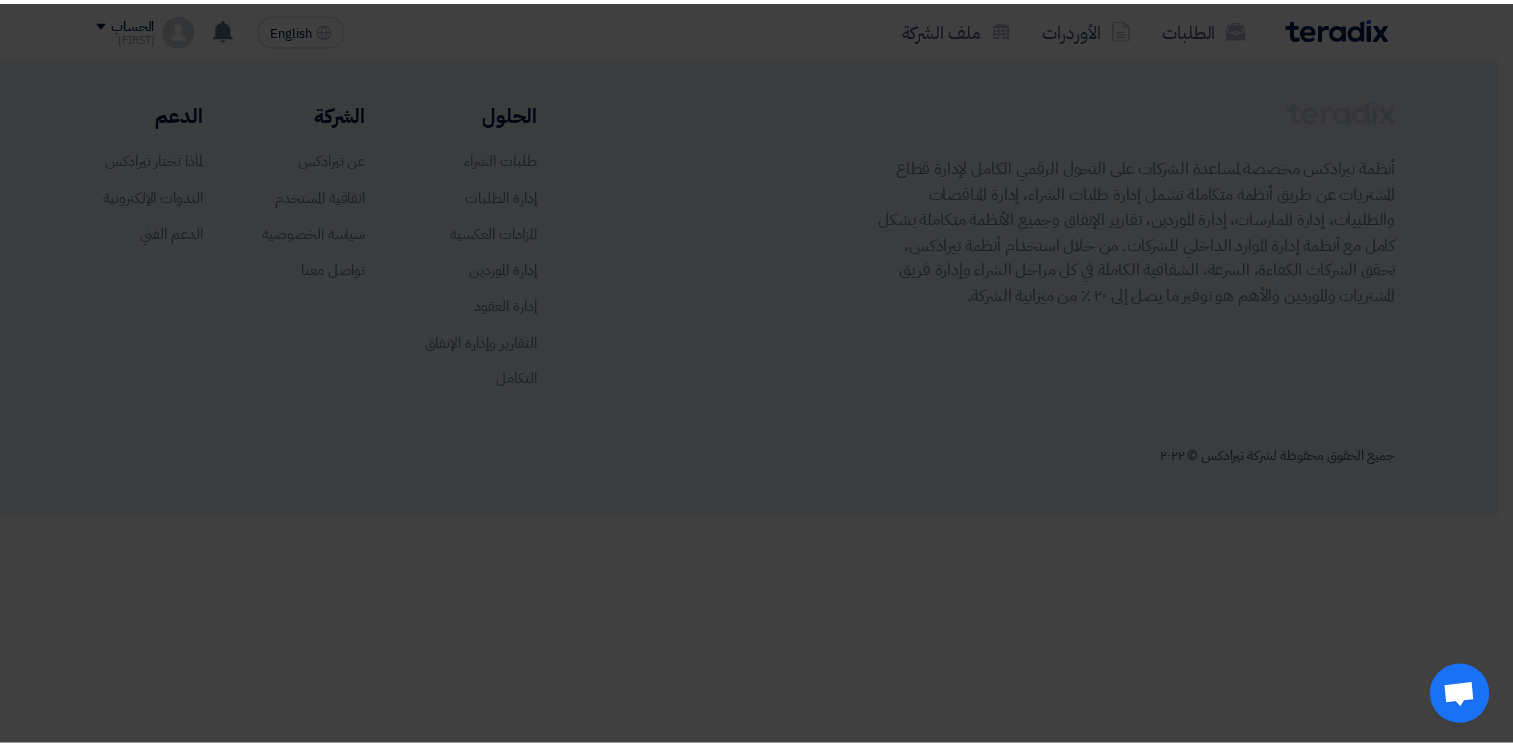 scroll, scrollTop: 0, scrollLeft: 0, axis: both 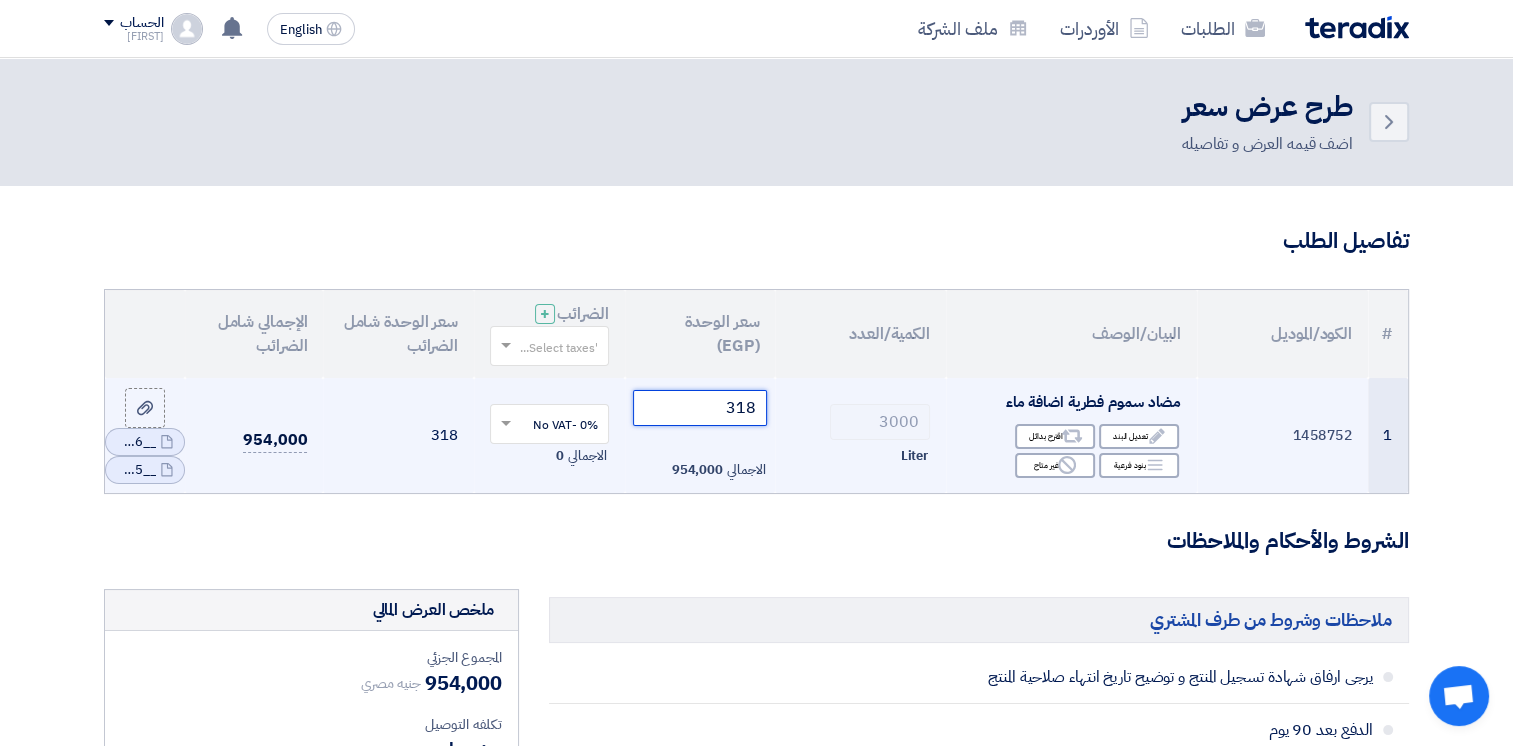 click on "318" 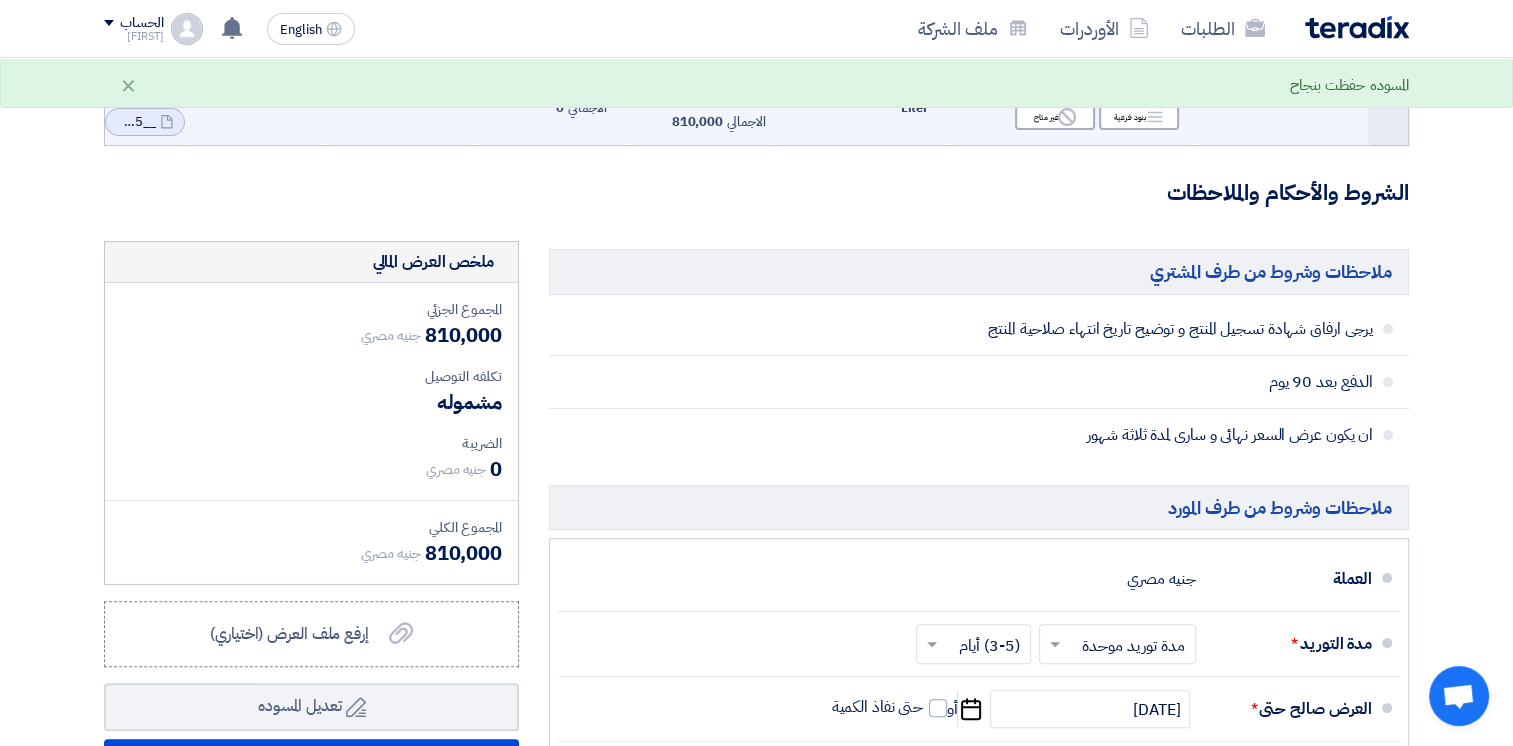 scroll, scrollTop: 350, scrollLeft: 0, axis: vertical 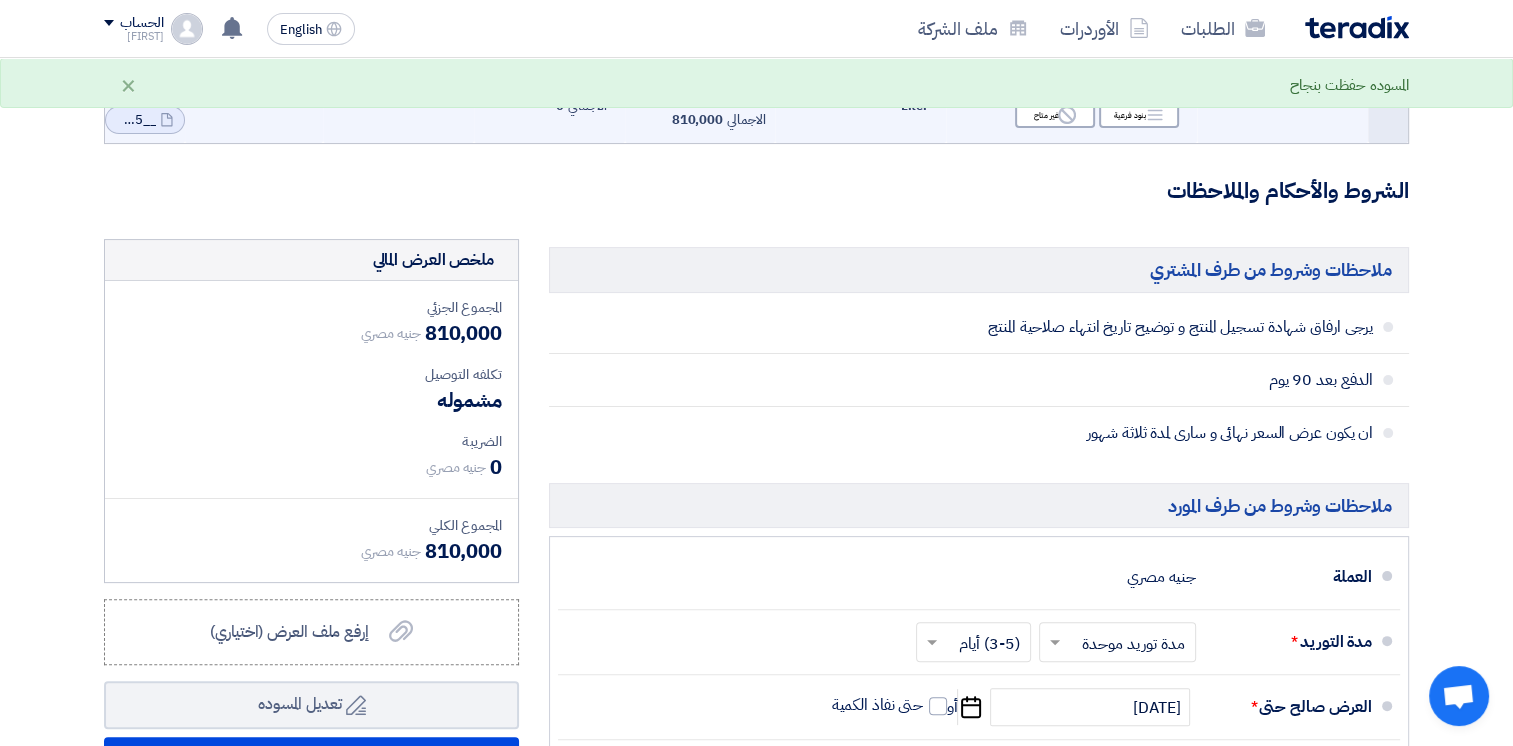 type on "270" 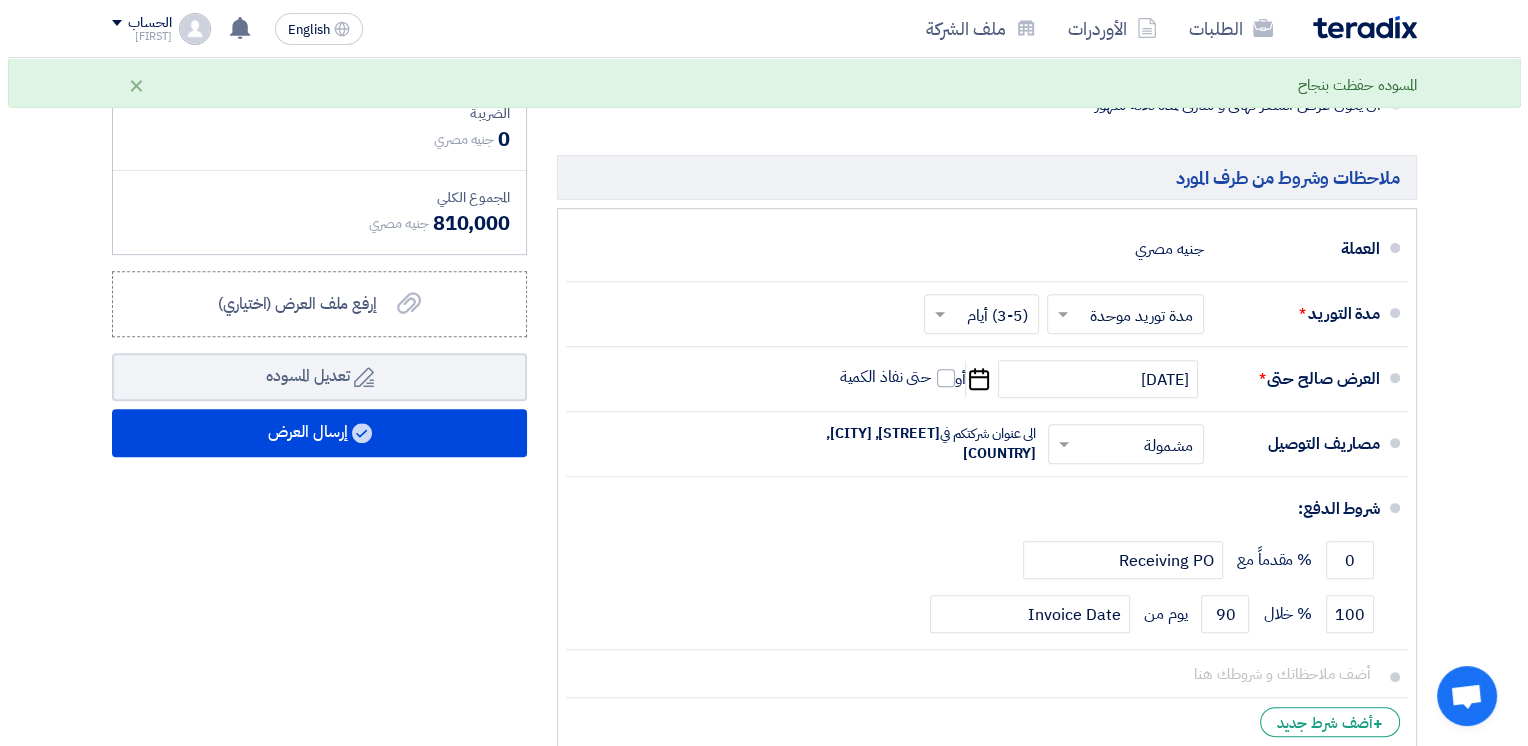 scroll, scrollTop: 707, scrollLeft: 0, axis: vertical 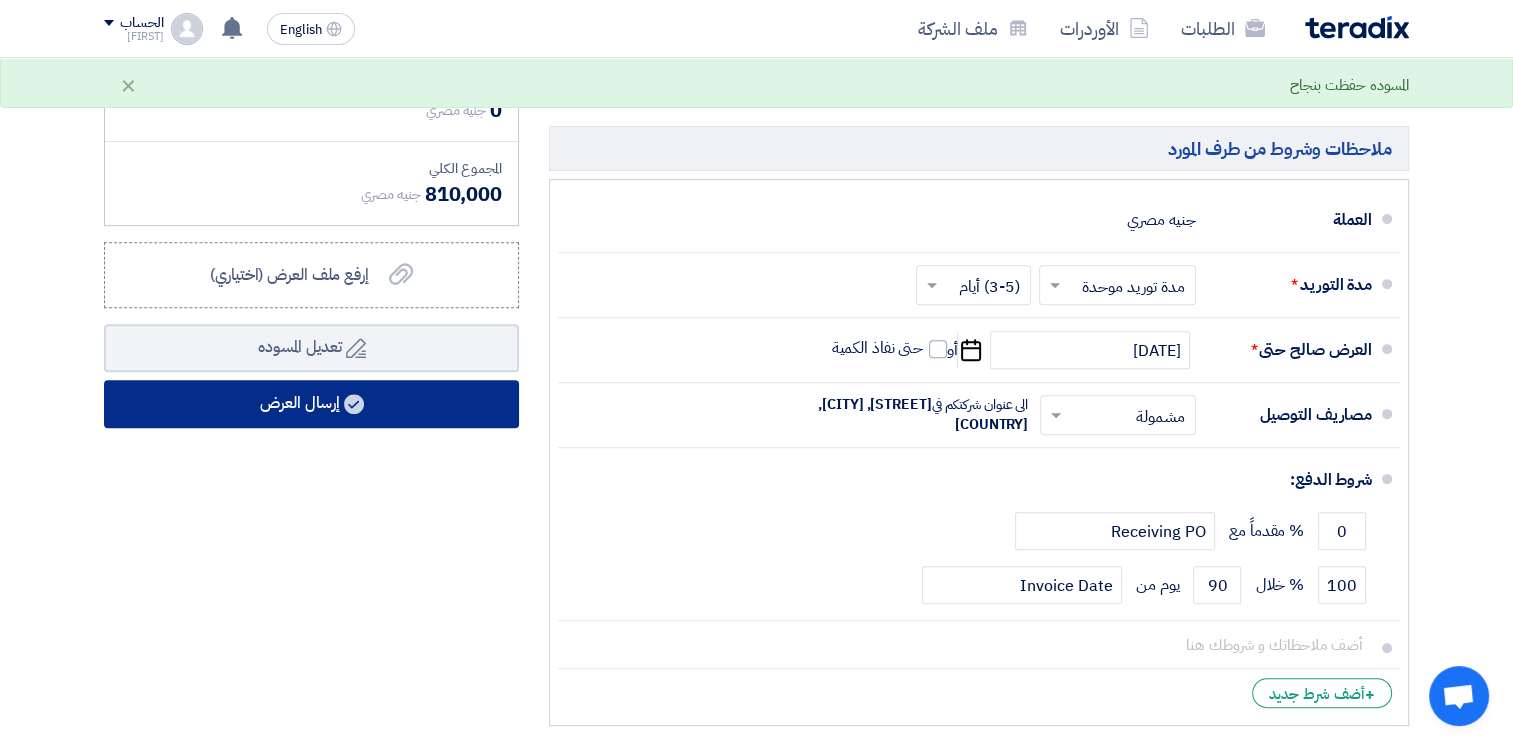 click on "إرسال العرض" 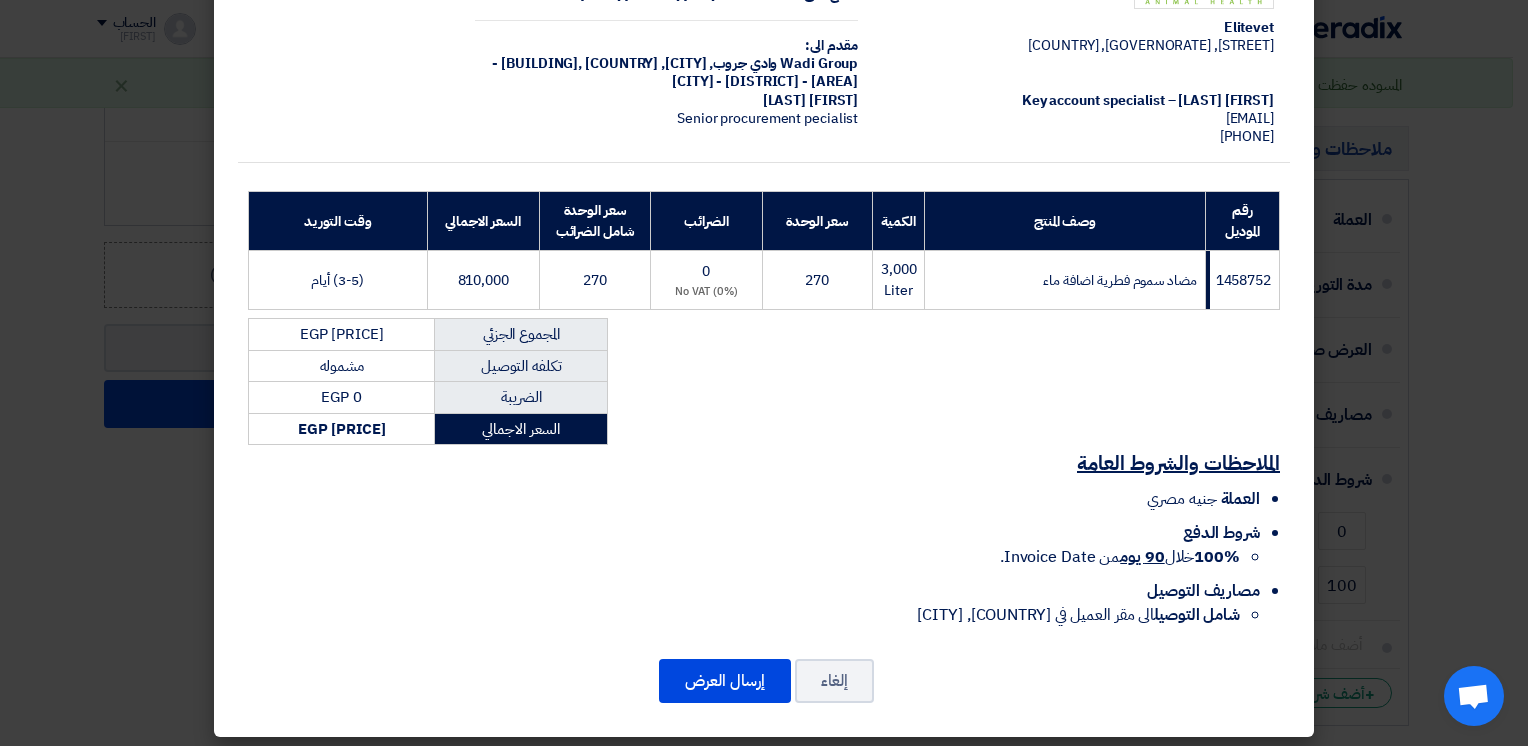 scroll, scrollTop: 152, scrollLeft: 0, axis: vertical 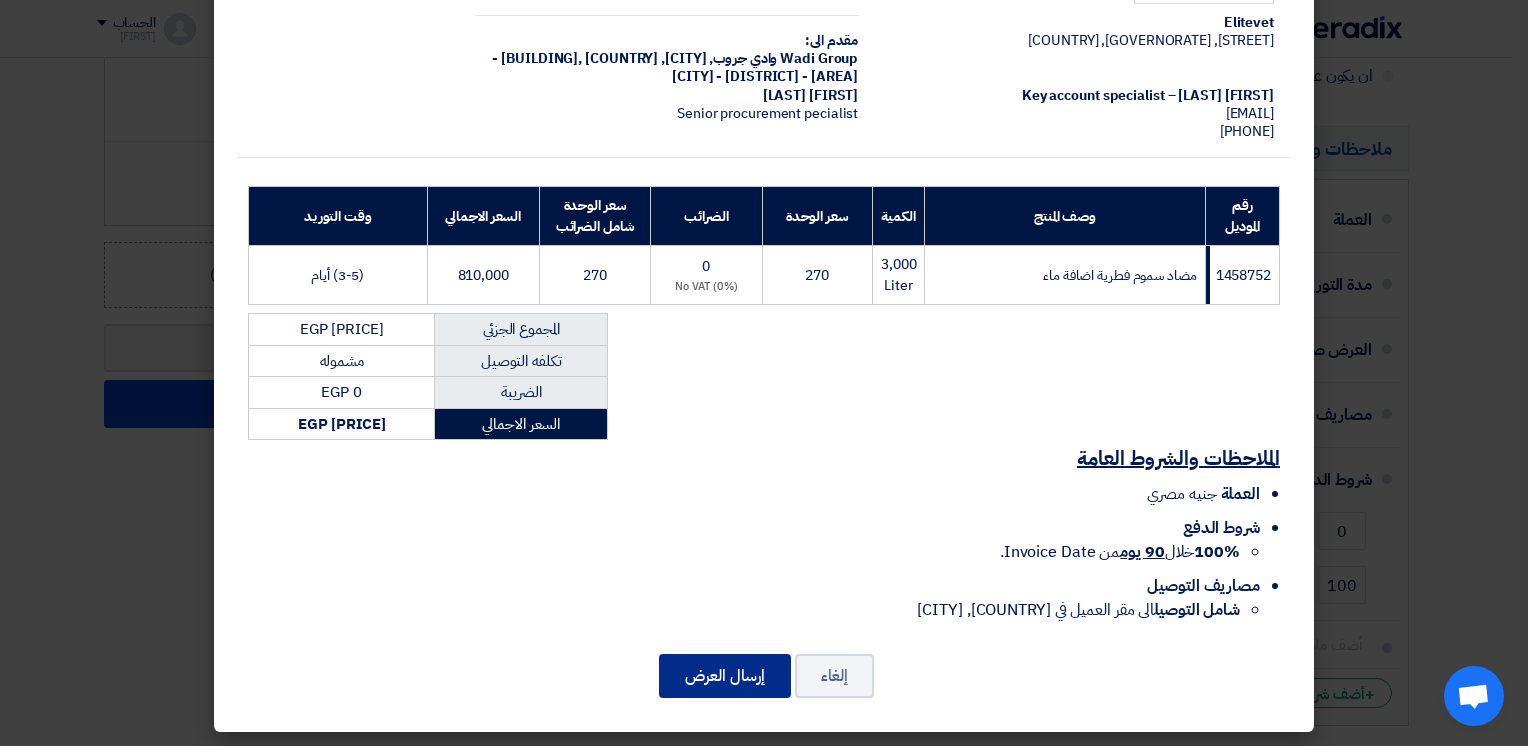 click on "إرسال العرض" 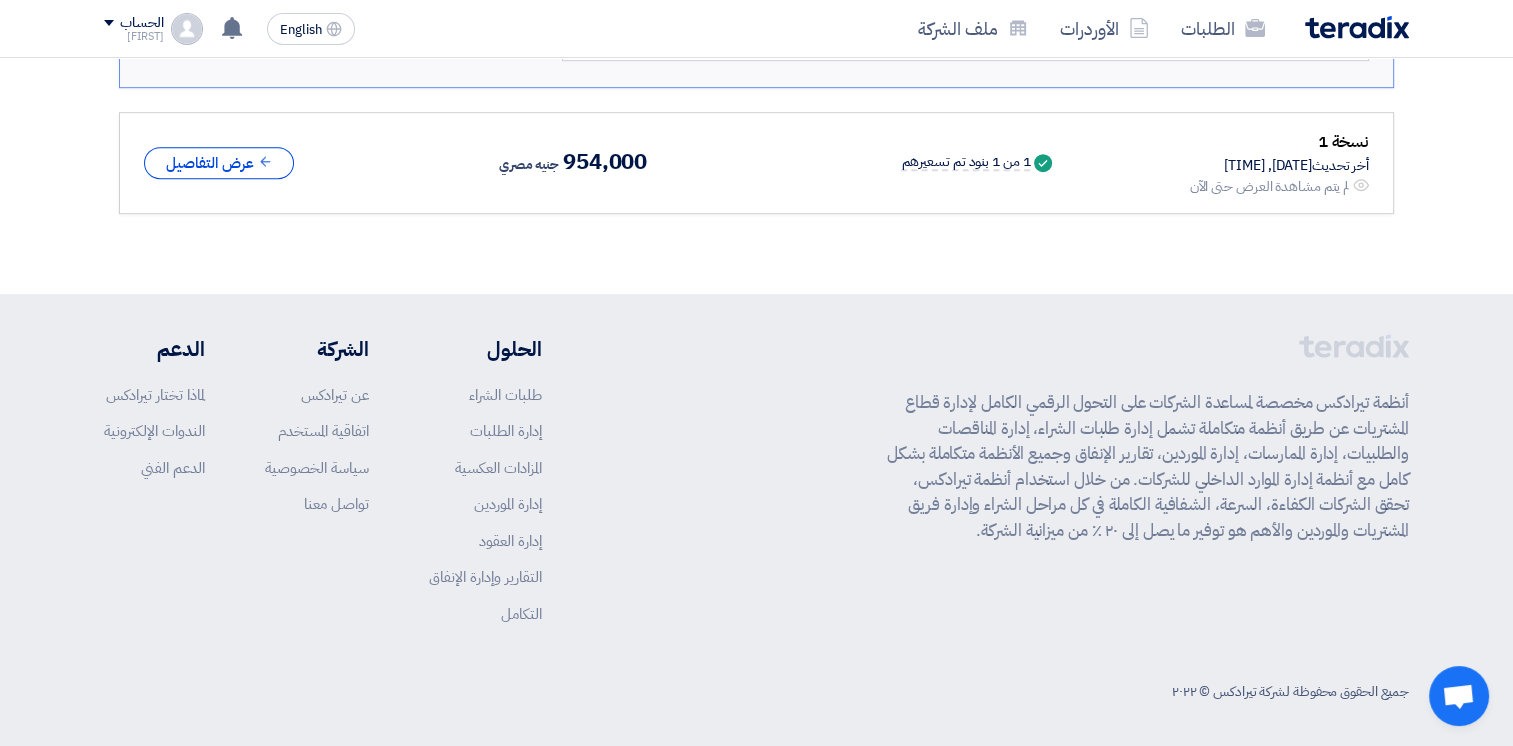 scroll, scrollTop: 992, scrollLeft: 0, axis: vertical 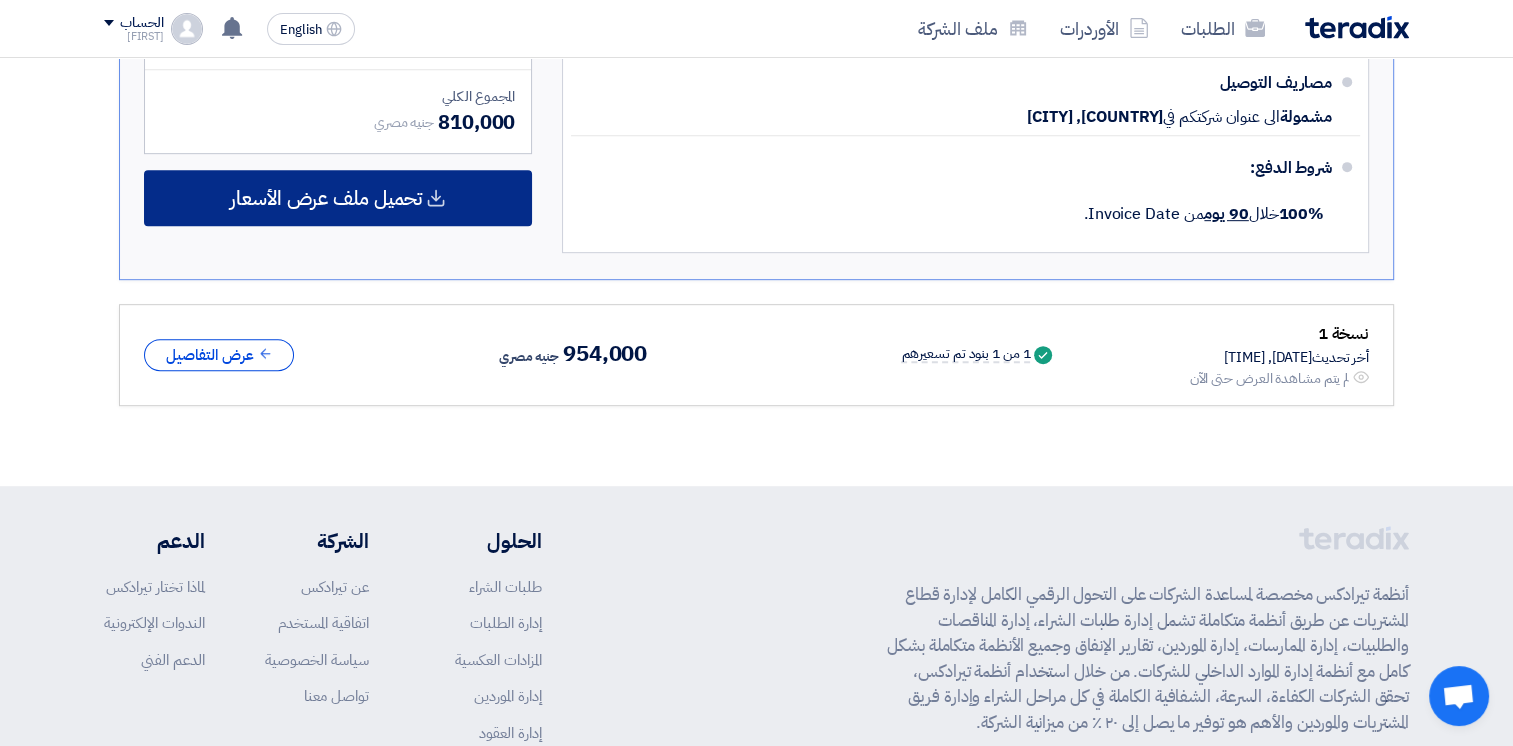 click on "تحميل ملف عرض الأسعار" at bounding box center (338, 198) 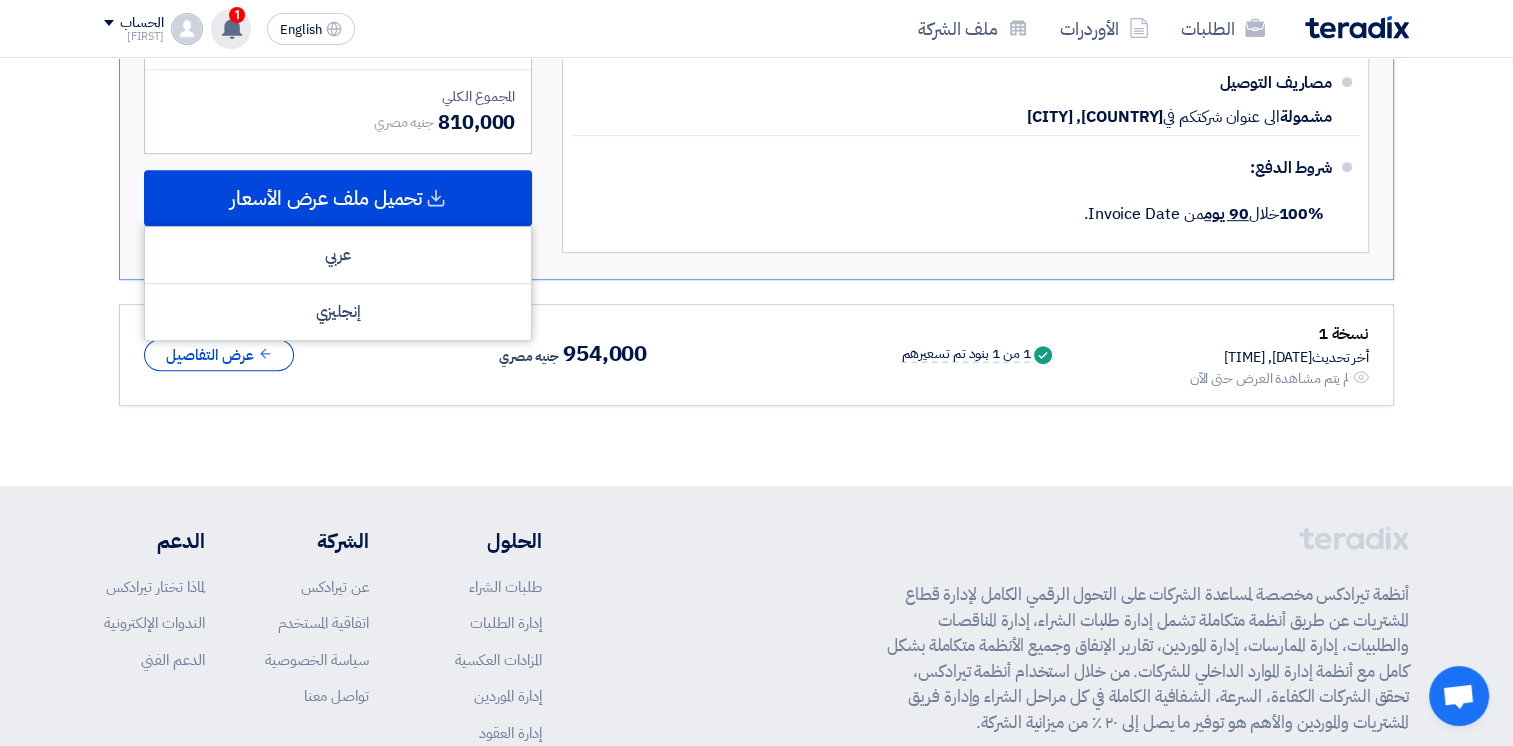 click 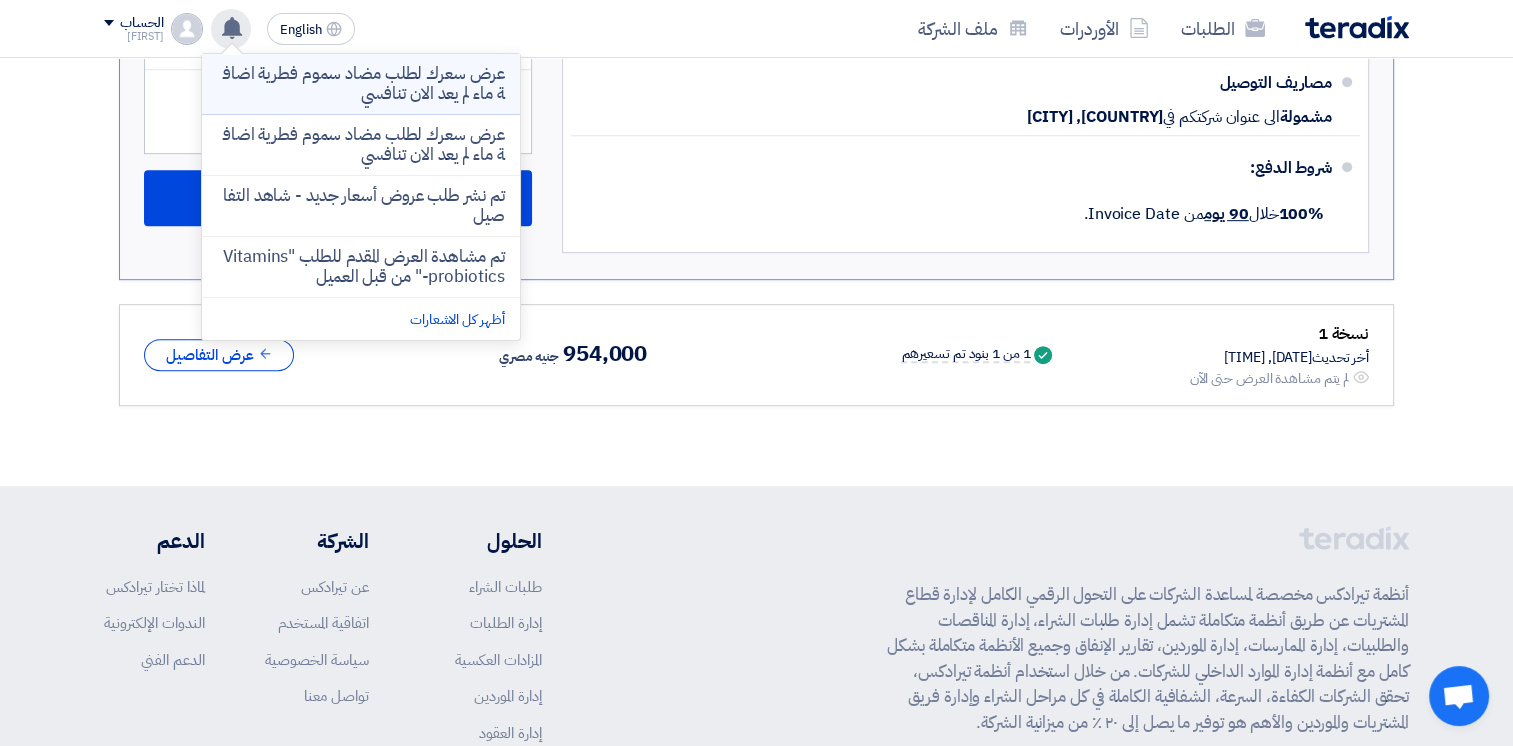click on "عرض سعرك لطلب مضاد سموم فطرية اضافة ماء لم يعد الان تنافسي" 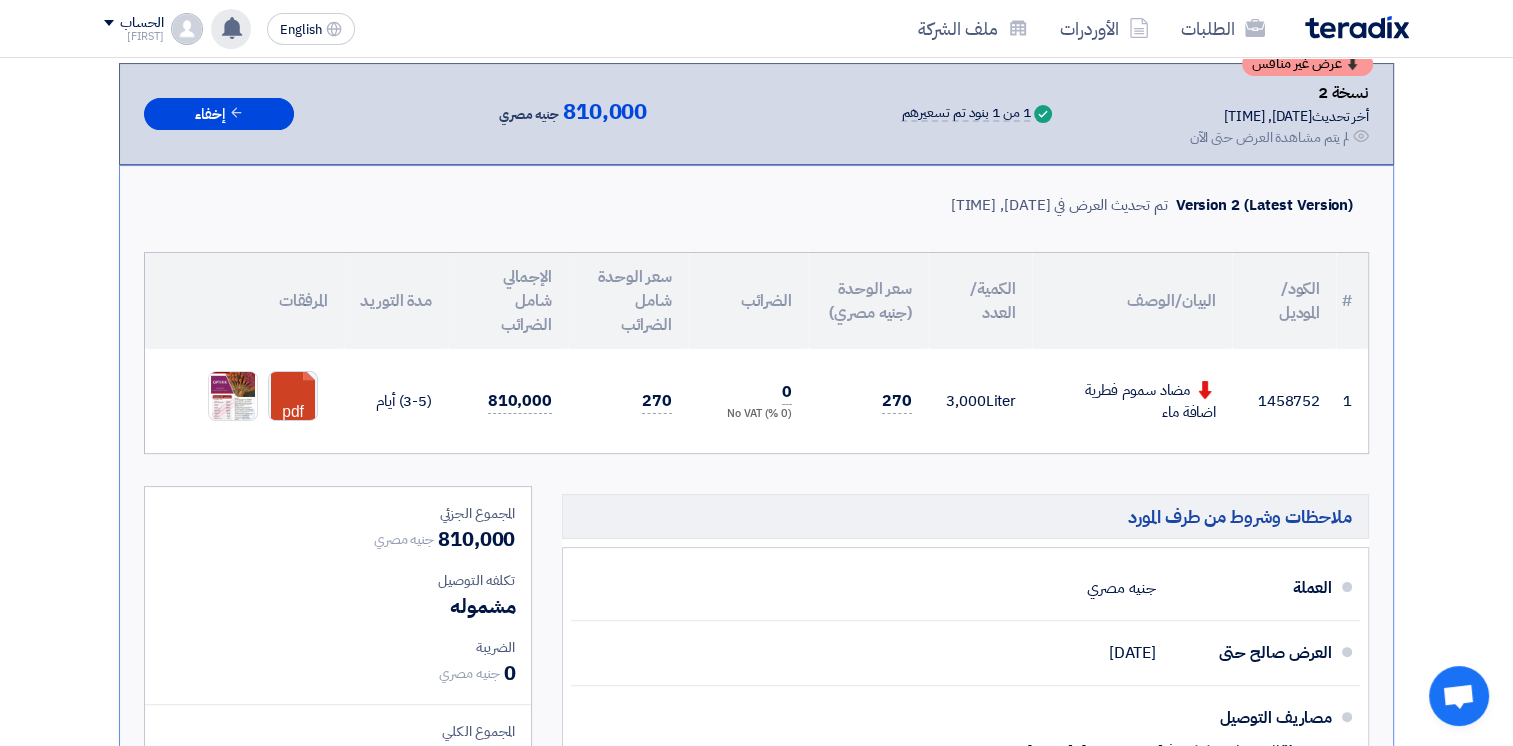 scroll, scrollTop: 345, scrollLeft: 0, axis: vertical 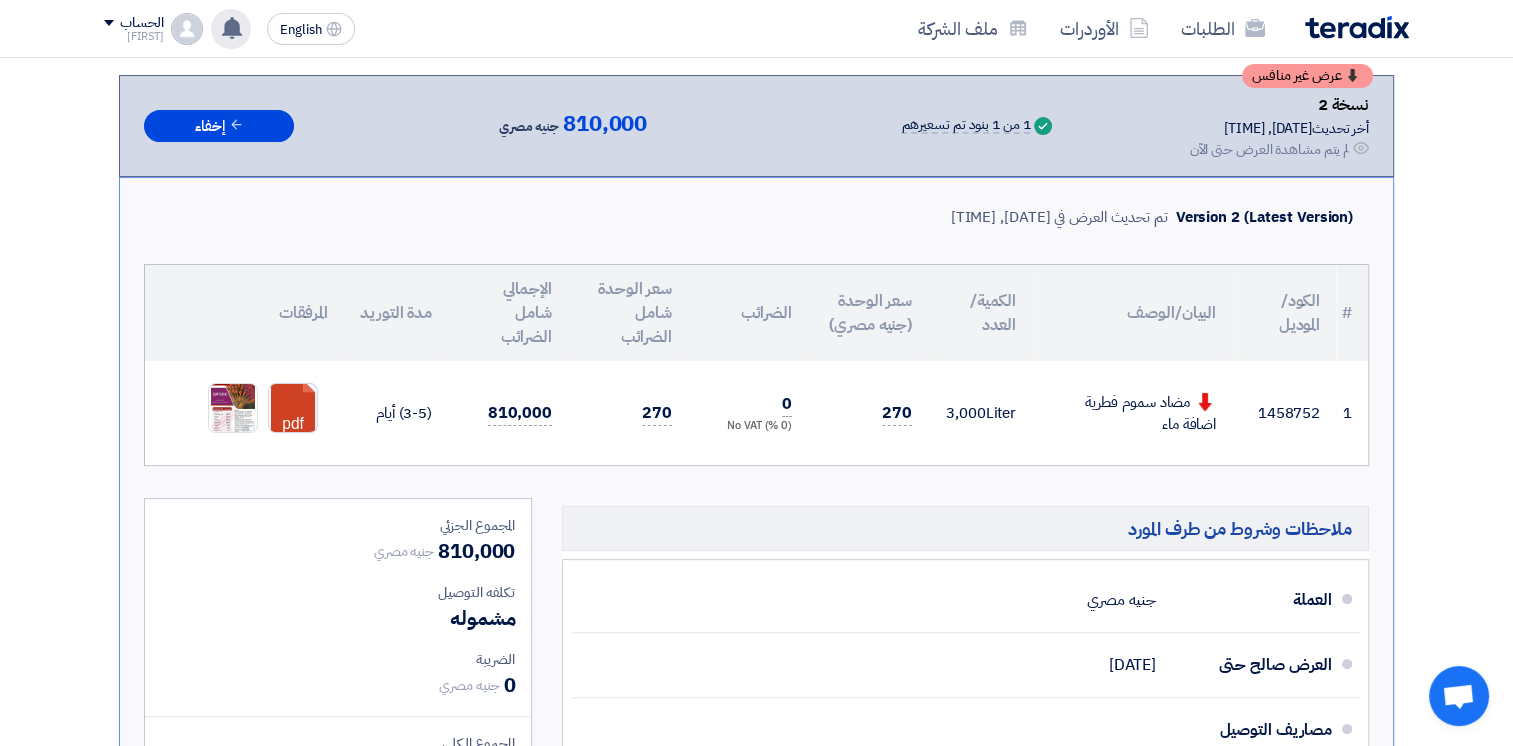 click on "عرض سعرك لطلب مضاد سموم فطرية اضافة ماء لم يعد الان تنافسي
Just now
عرض سعرك لطلب مضاد سموم فطرية اضافة ماء لم يعد الان تنافسي
[MINUTES] minutes ago" 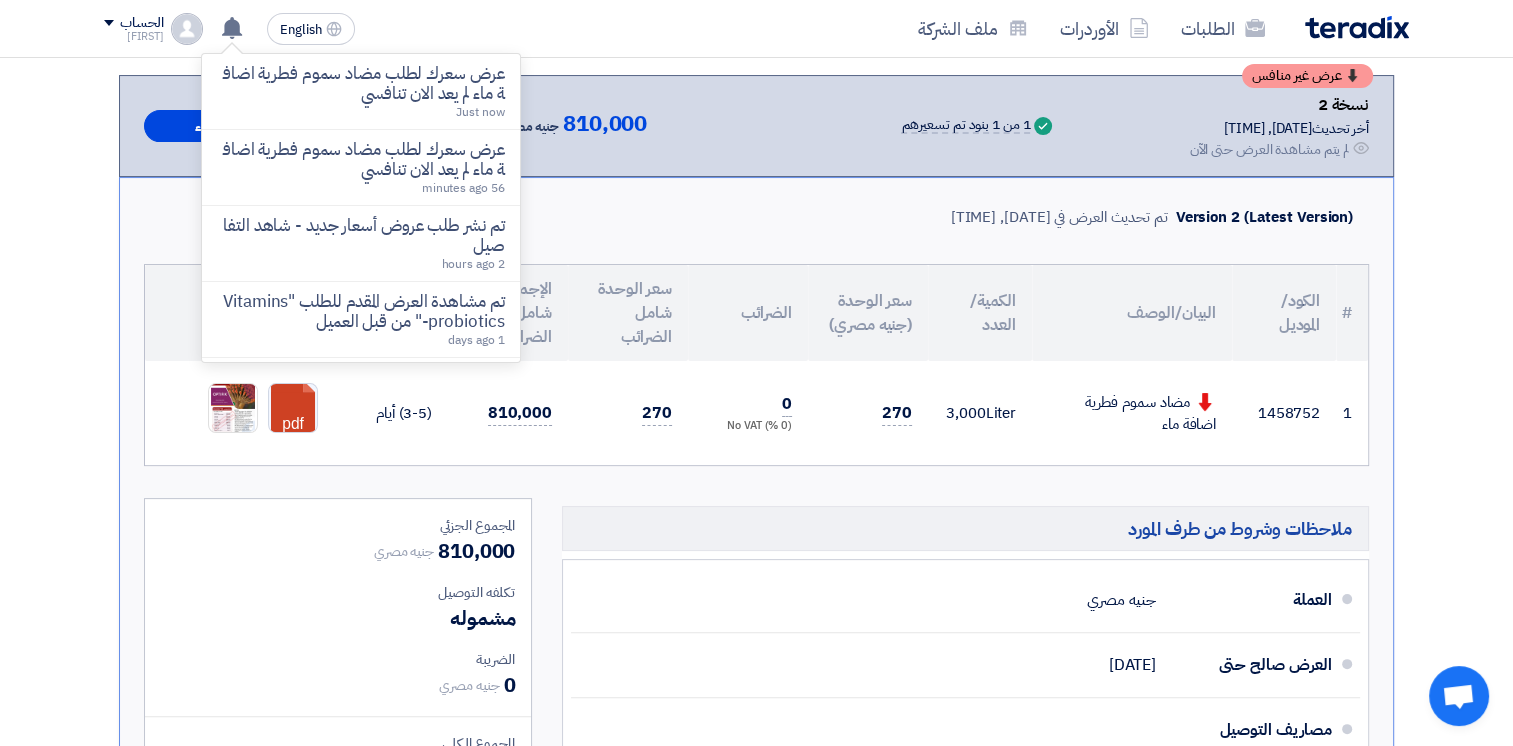 scroll, scrollTop: 36, scrollLeft: 0, axis: vertical 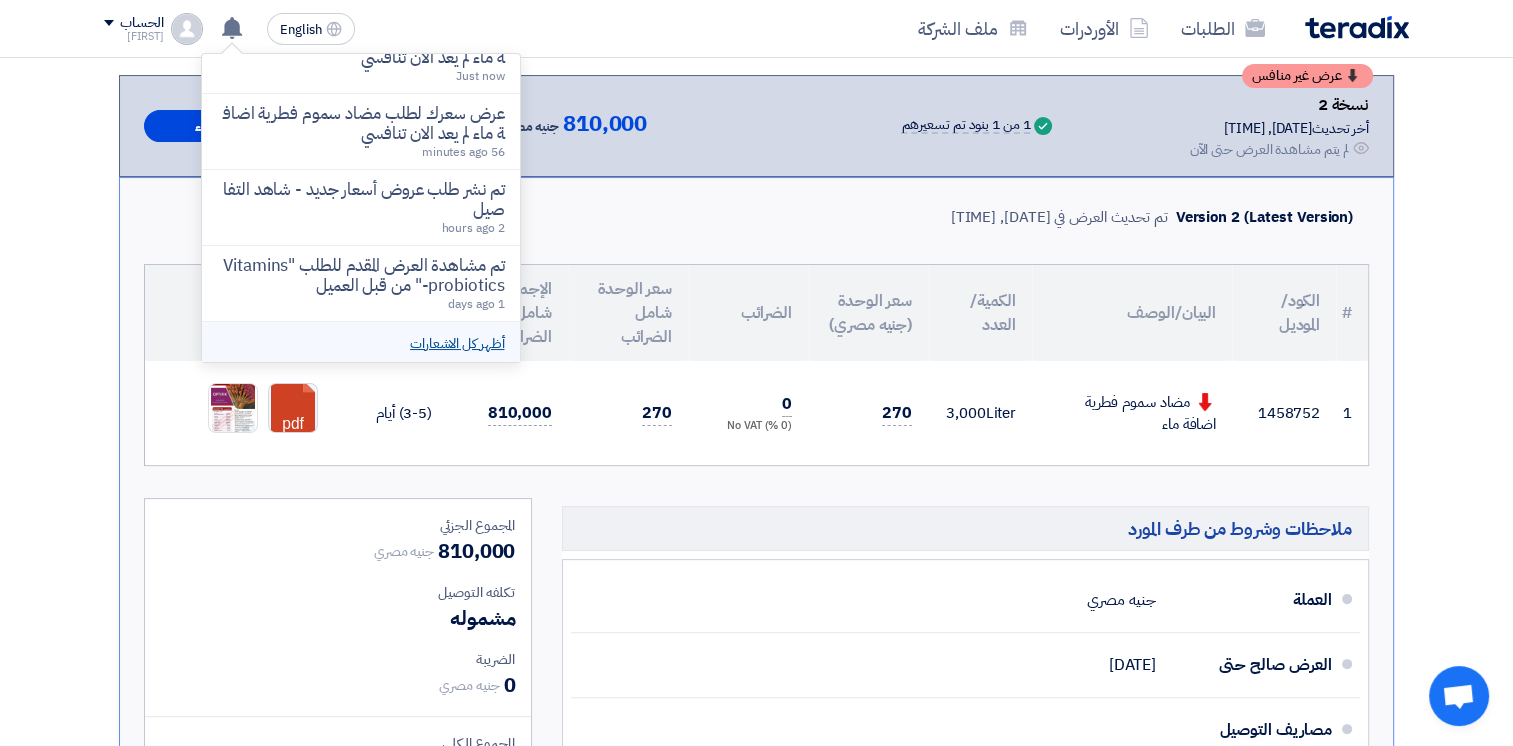 click on "أظهر كل الاشعارات" 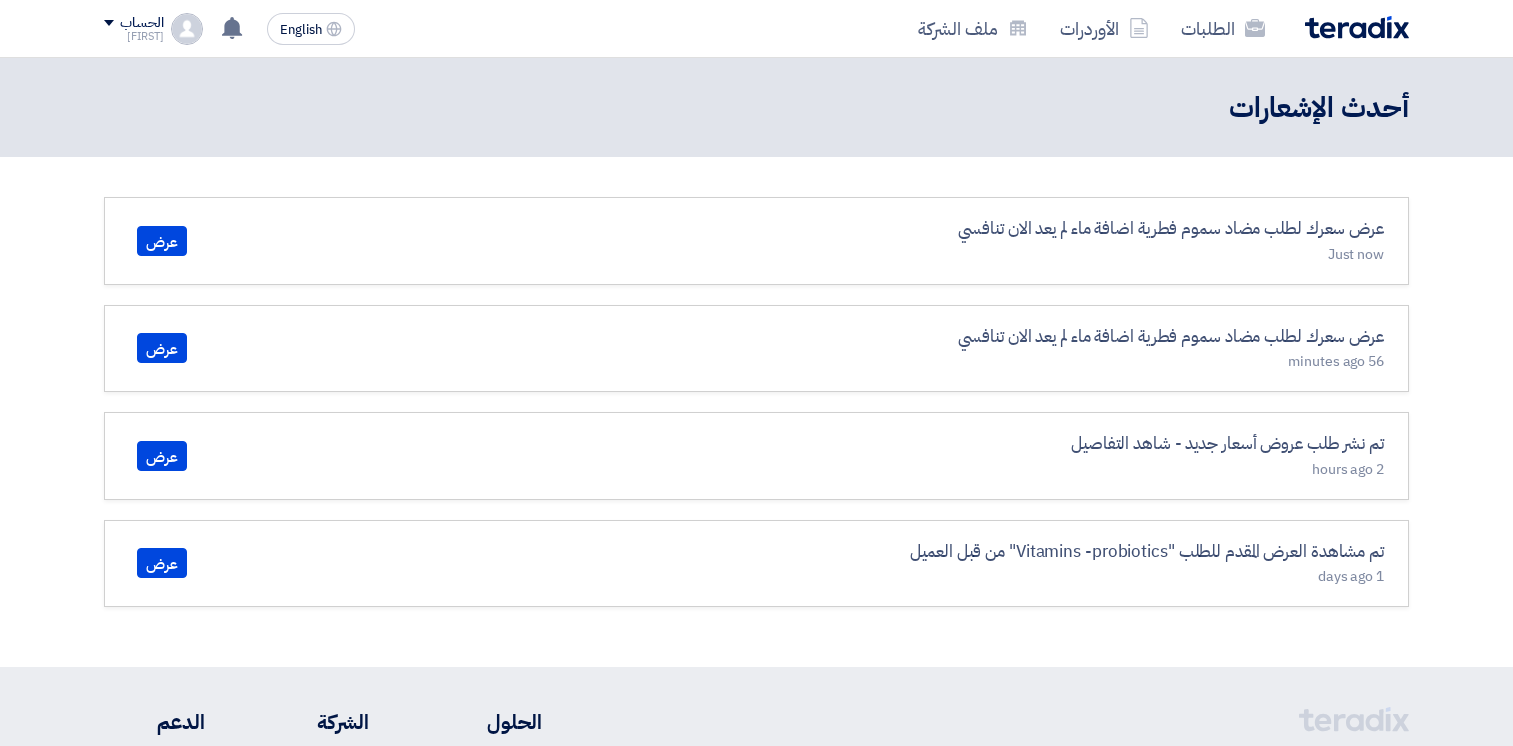 scroll, scrollTop: 0, scrollLeft: 0, axis: both 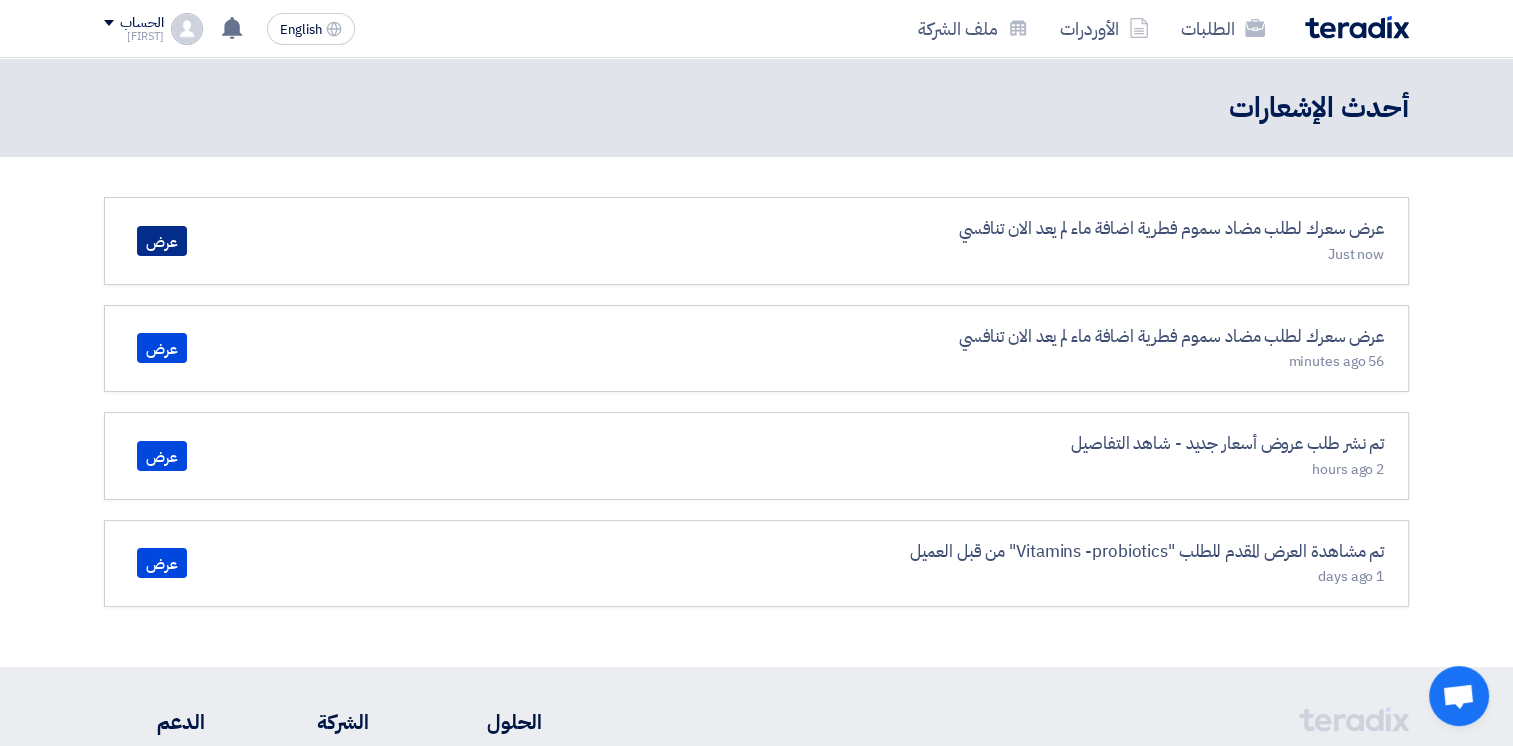 click on "عرض" 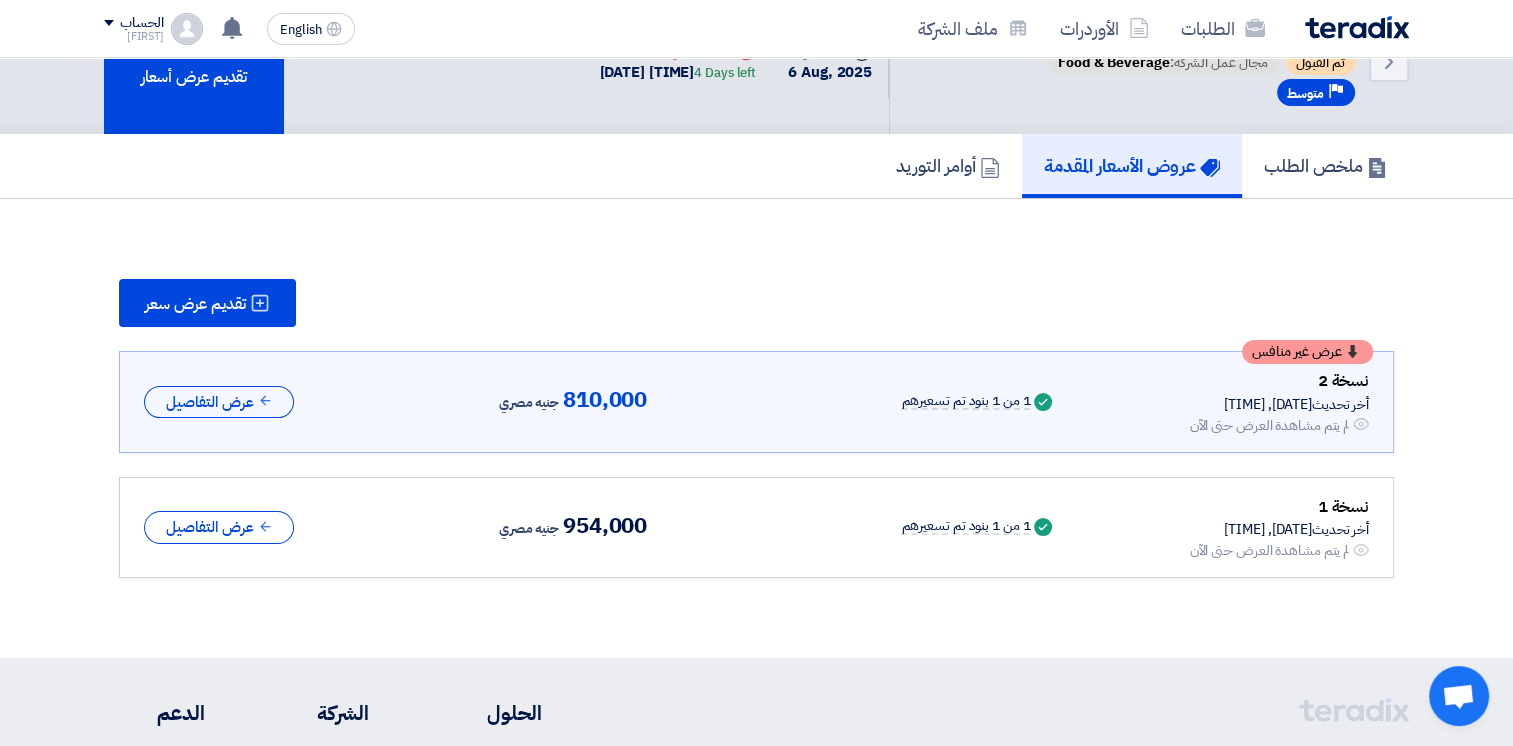 scroll, scrollTop: 94, scrollLeft: 0, axis: vertical 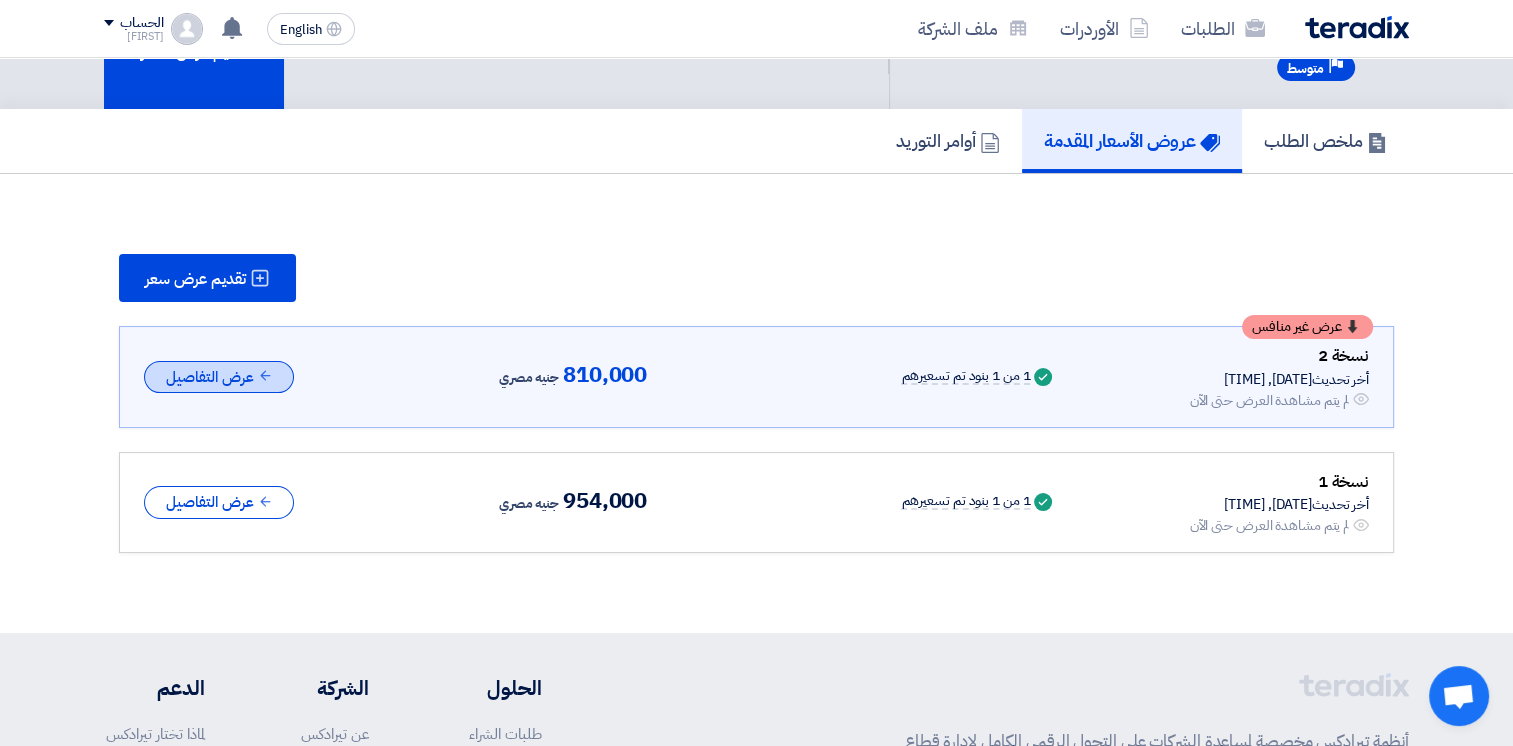 click on "عرض التفاصيل" at bounding box center [219, 377] 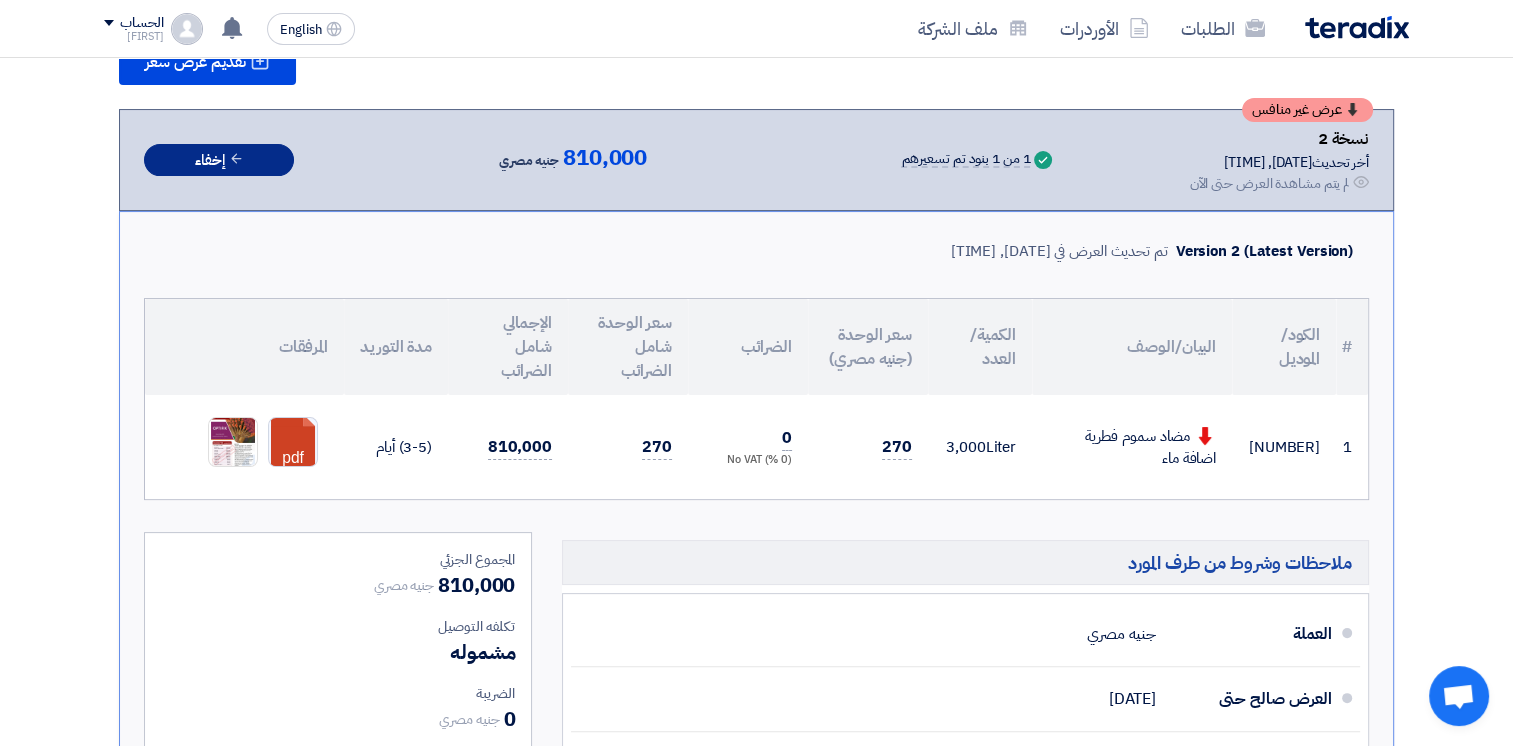scroll, scrollTop: 492, scrollLeft: 0, axis: vertical 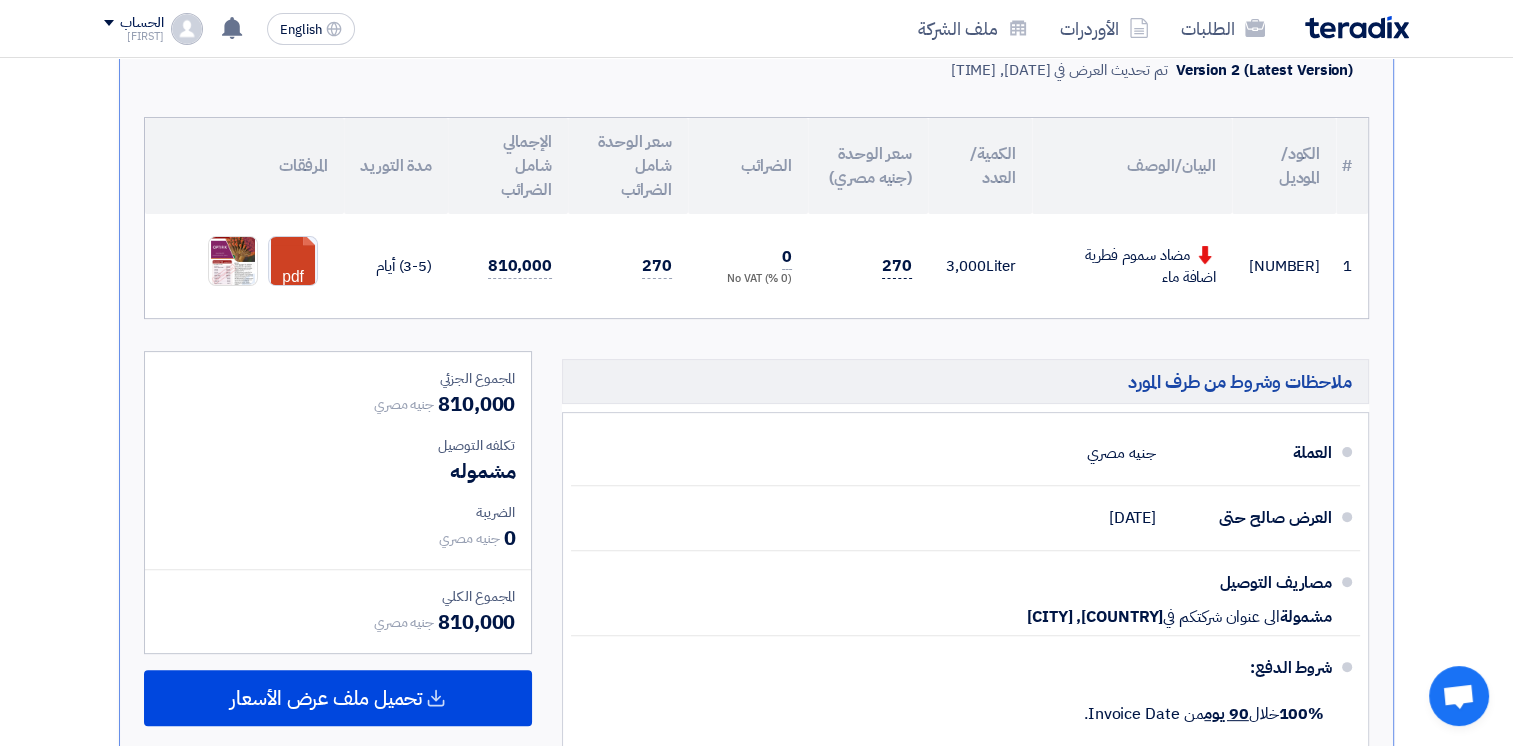 click on "270" at bounding box center [897, 266] 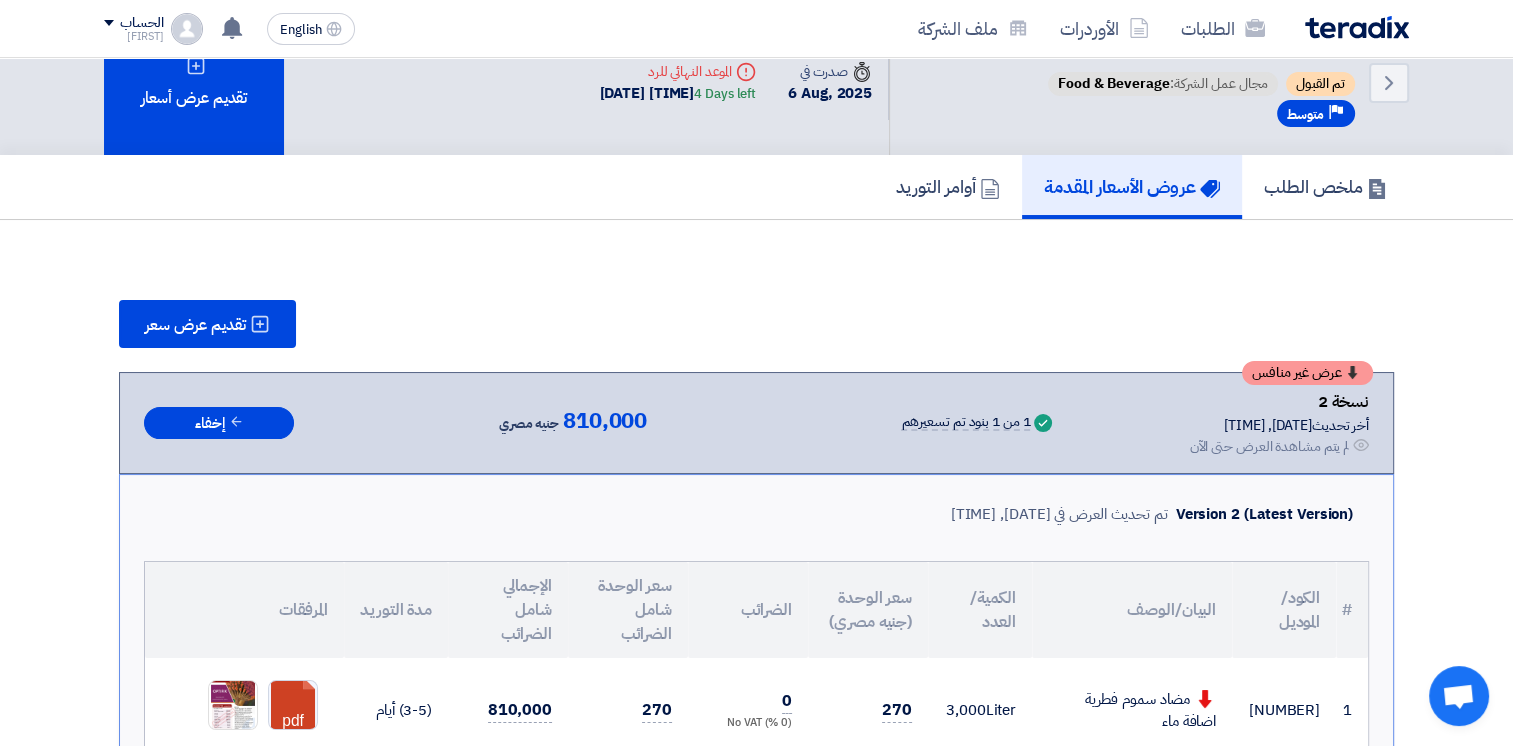 scroll, scrollTop: 0, scrollLeft: 0, axis: both 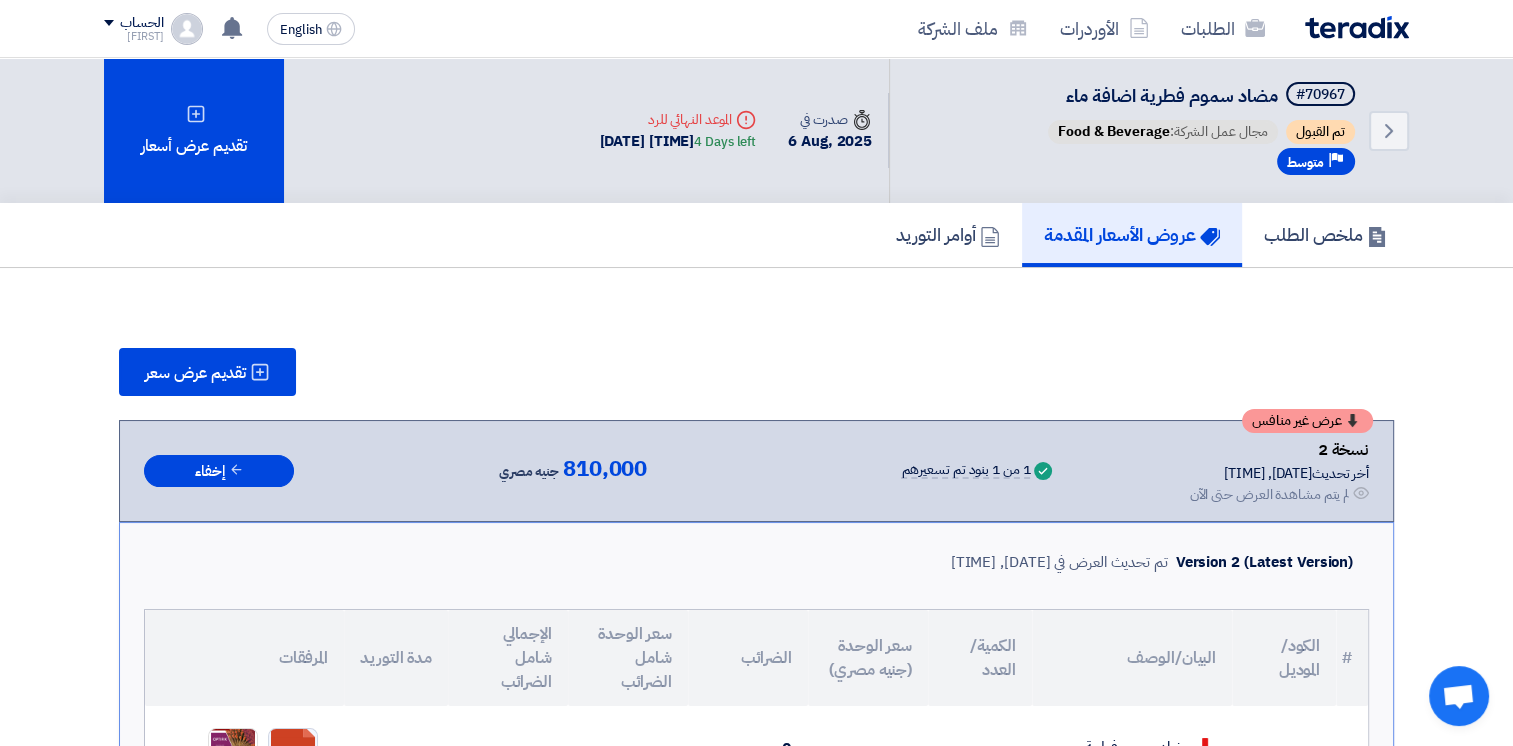 click on "عروض الأسعار المقدمة" 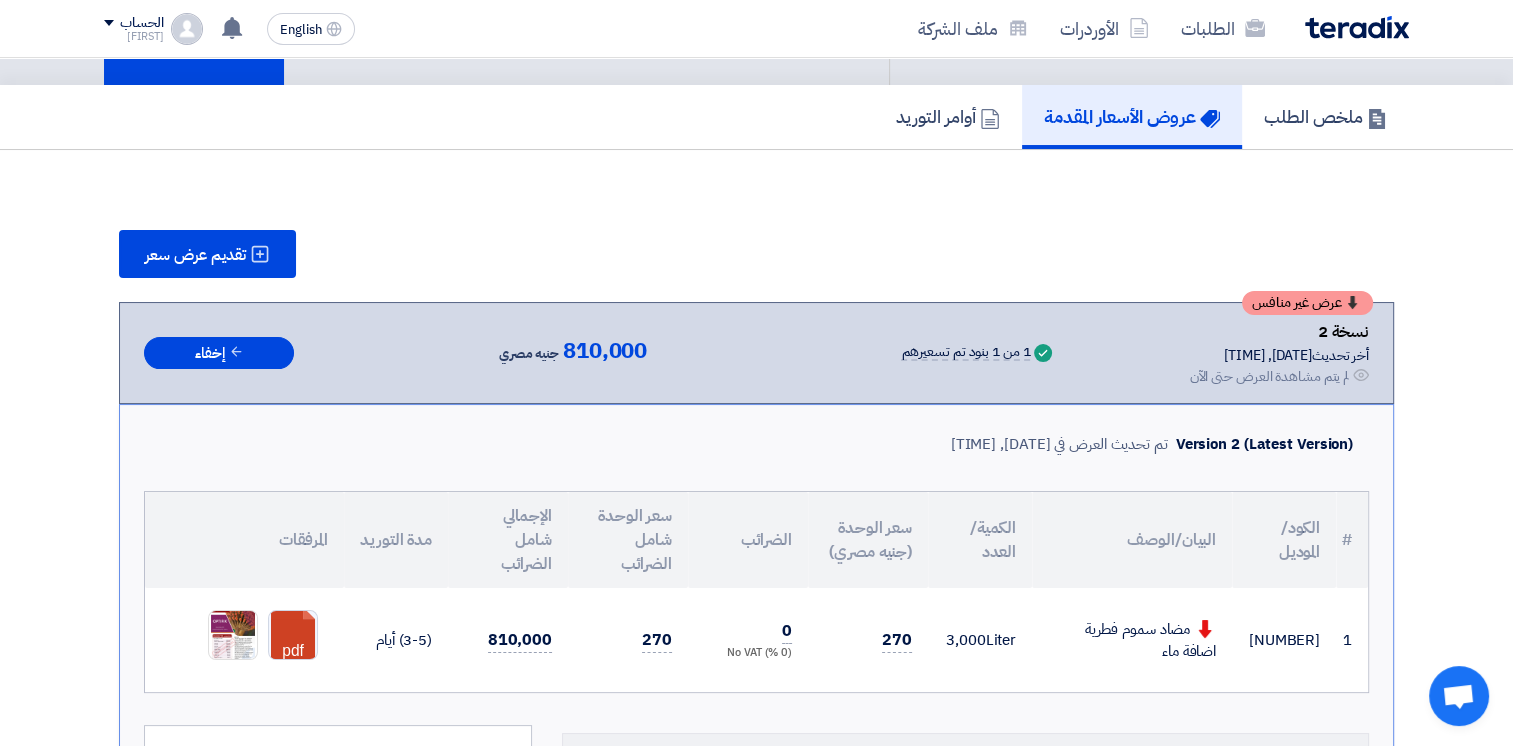 click on "عرض غير منافس
نسخة 2
أخر تحديث
7 Aug 2025, 6:34 PM
Offer is Seen
لم يتم مشاهدة العرض حتى الآن
Success
1 من 1 بنود تم تسعيرهم" at bounding box center (756, 353) 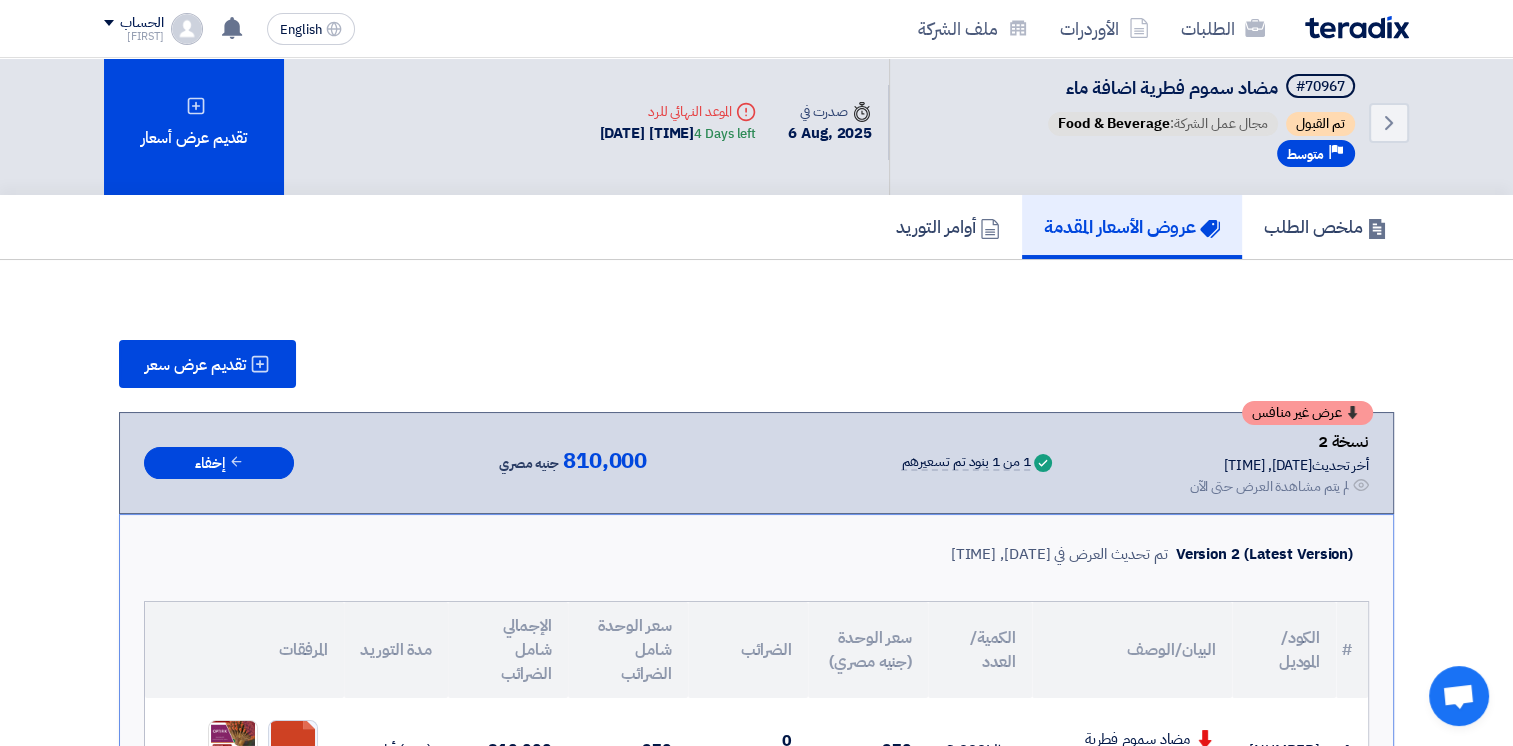 scroll, scrollTop: 0, scrollLeft: 0, axis: both 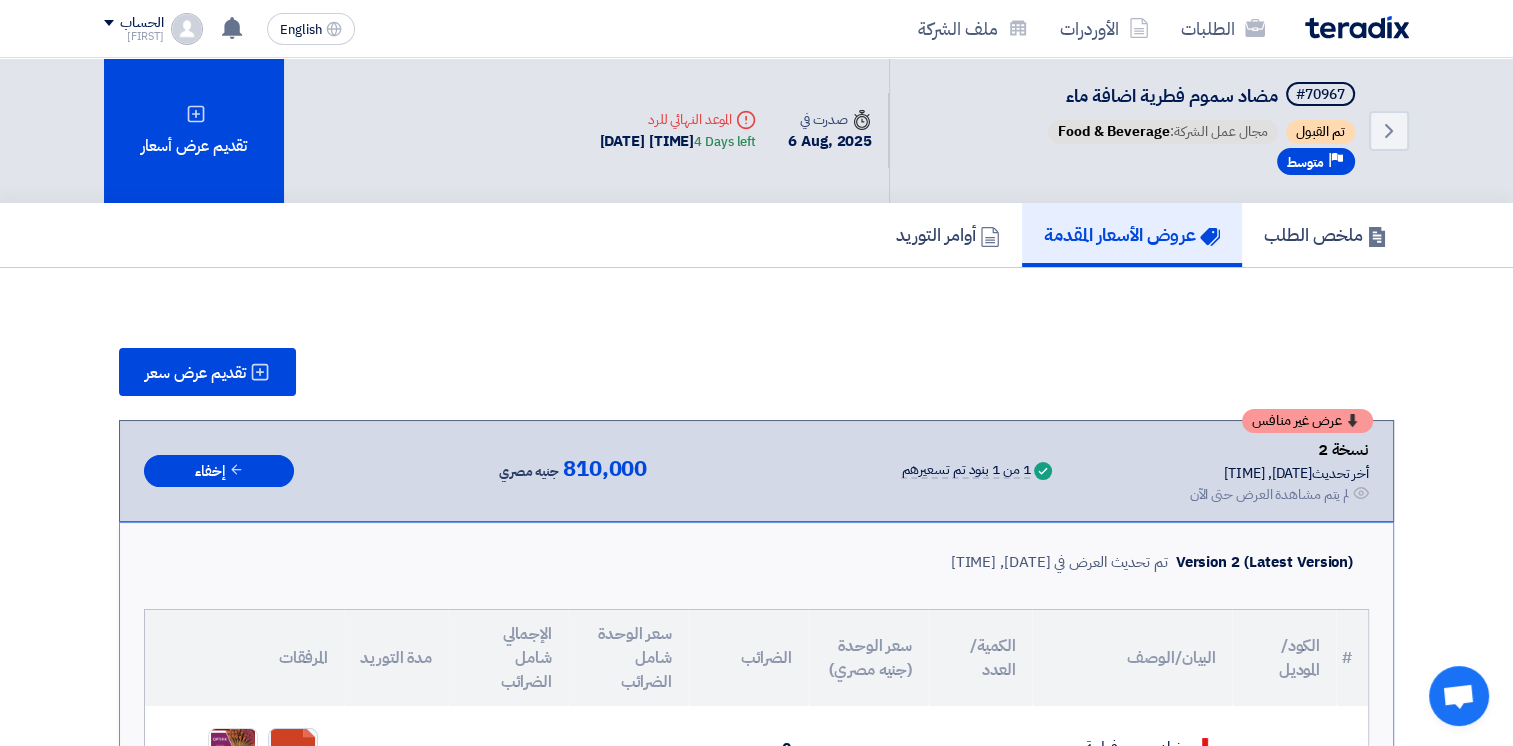 click on "عروض الأسعار المقدمة" 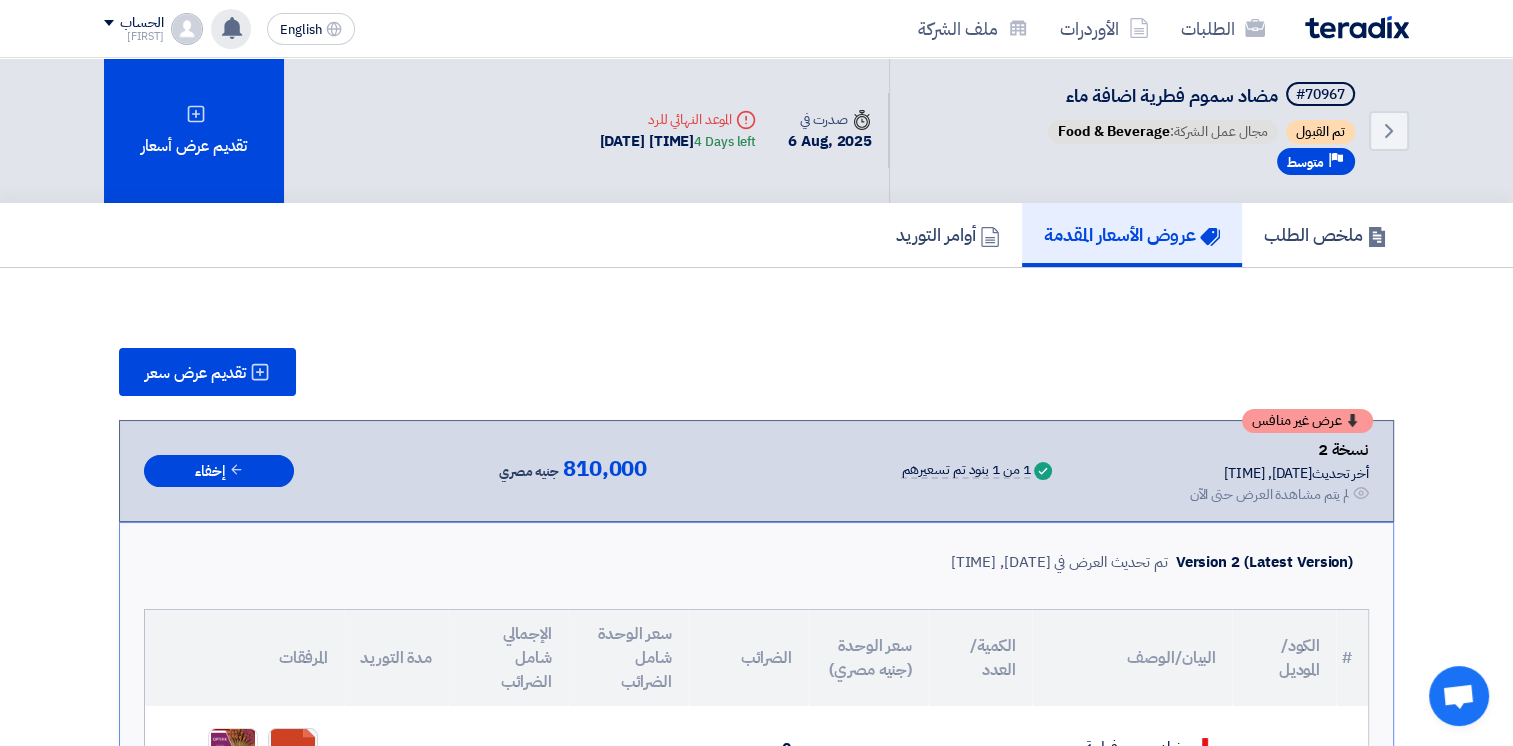click 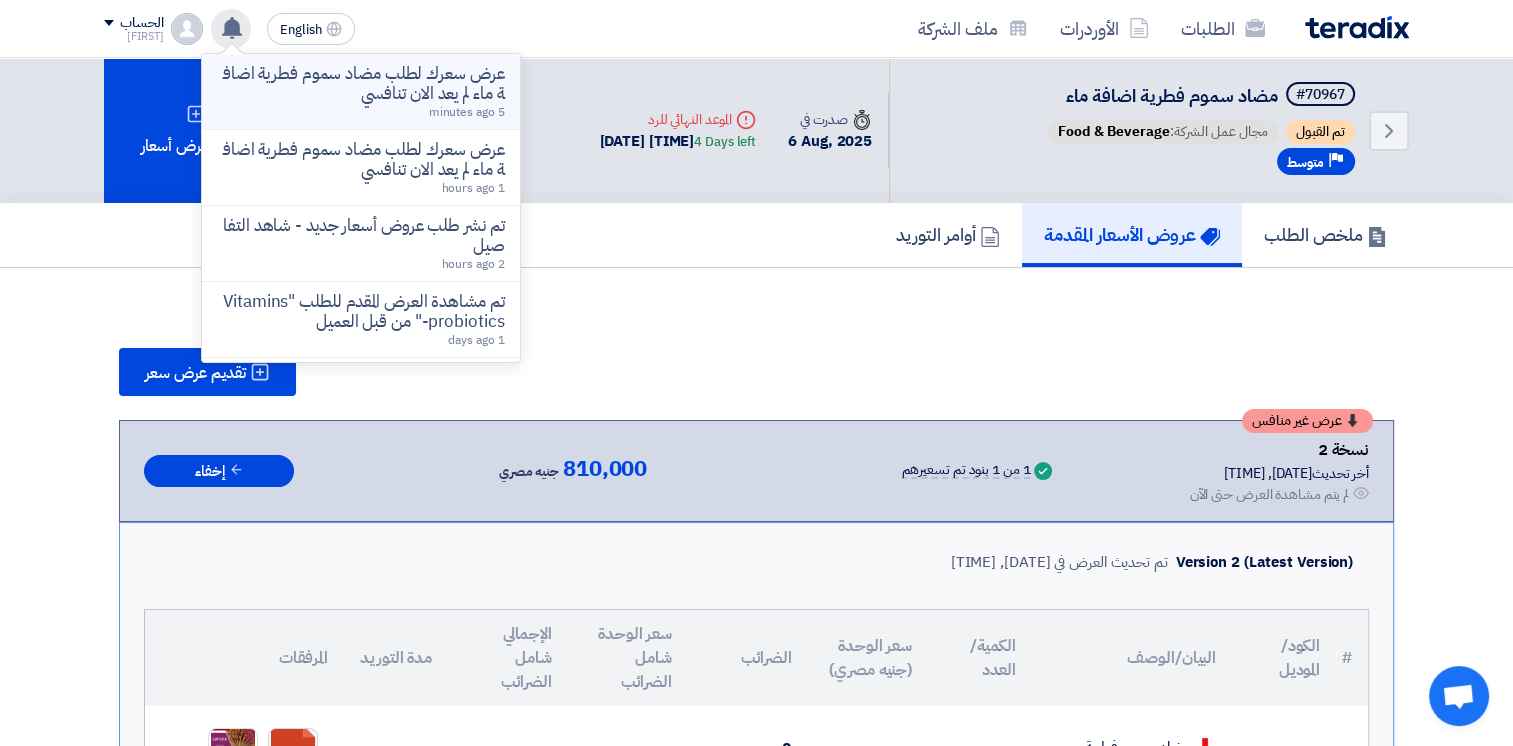 click on "عرض سعرك لطلب مضاد سموم فطرية اضافة ماء لم يعد الان تنافسي" 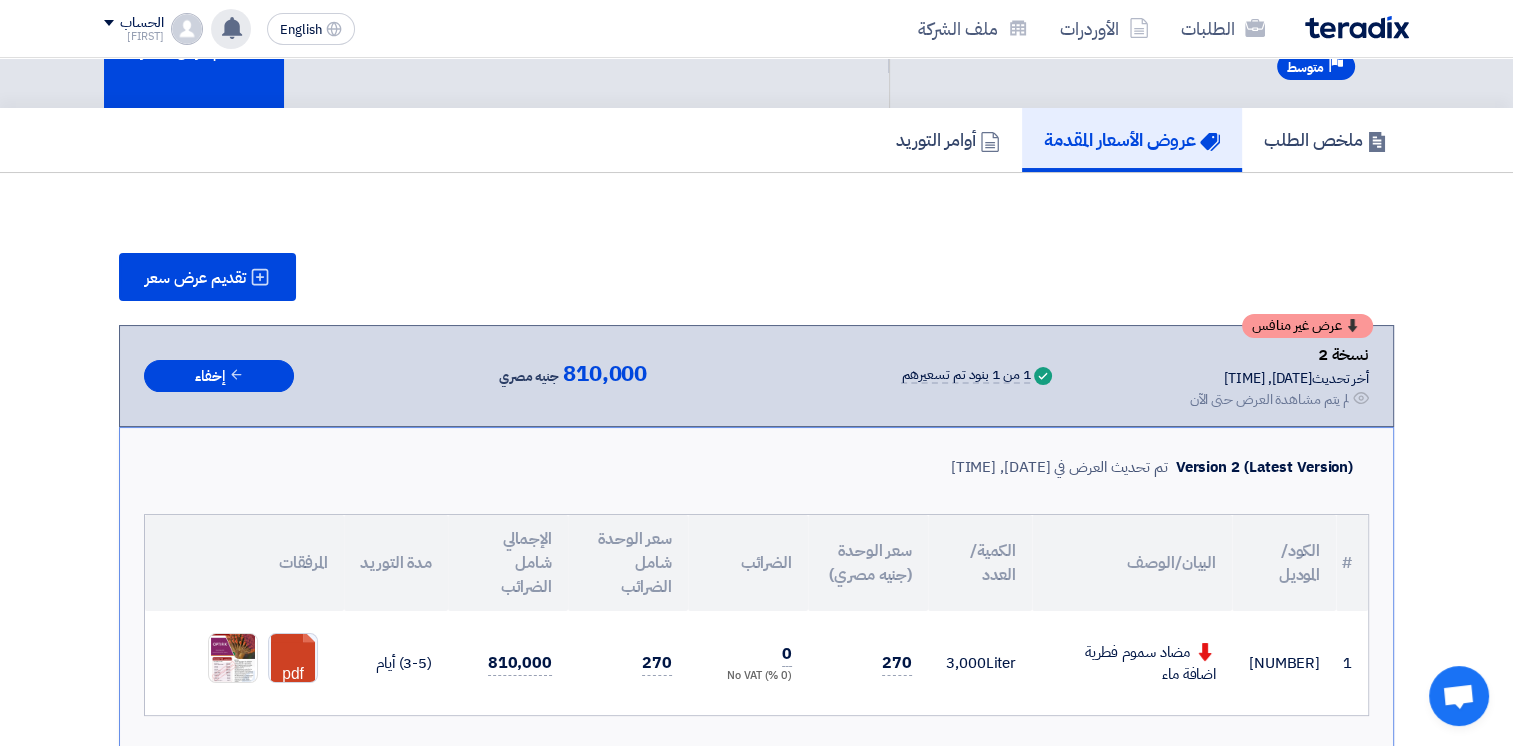 scroll, scrollTop: 92, scrollLeft: 0, axis: vertical 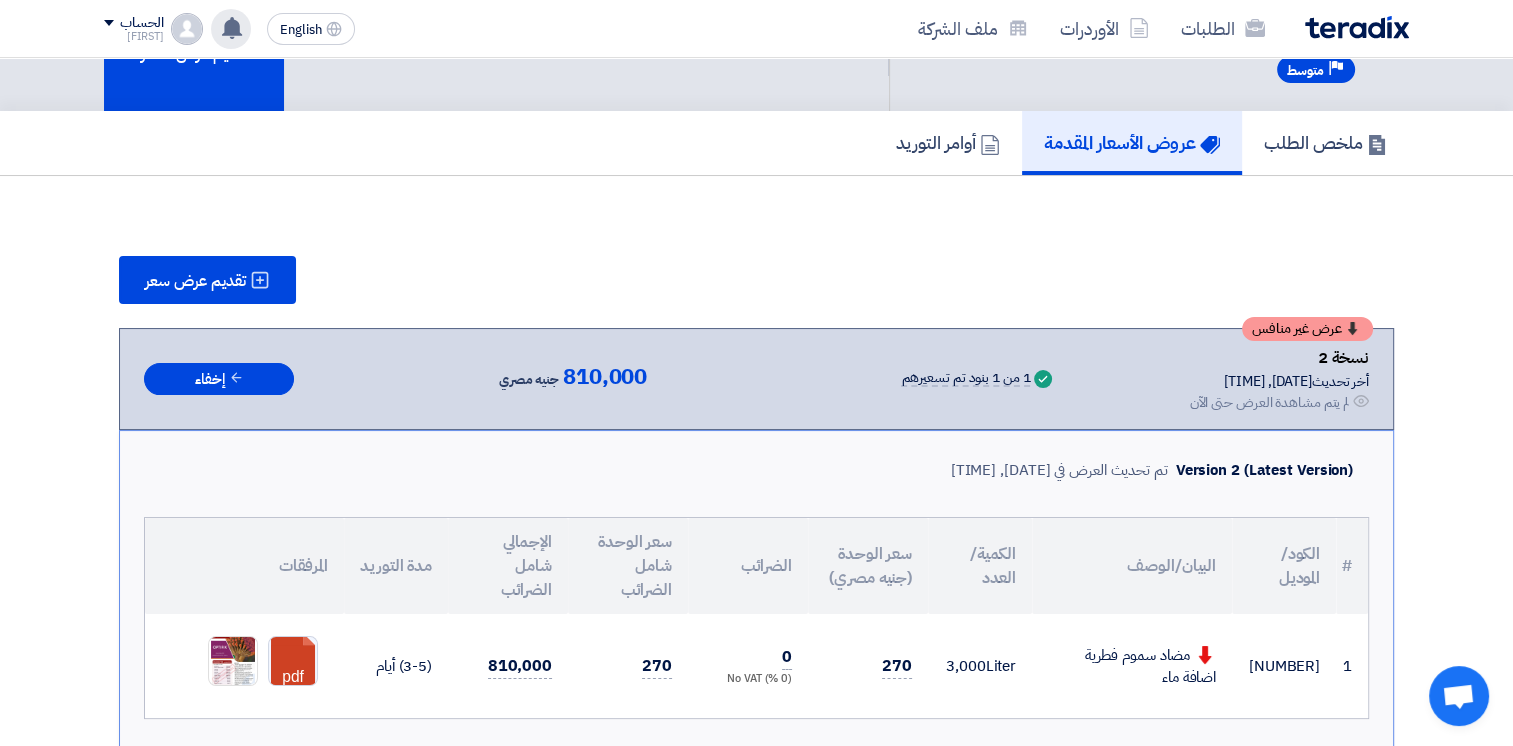 click on "عروض الأسعار المقدمة" 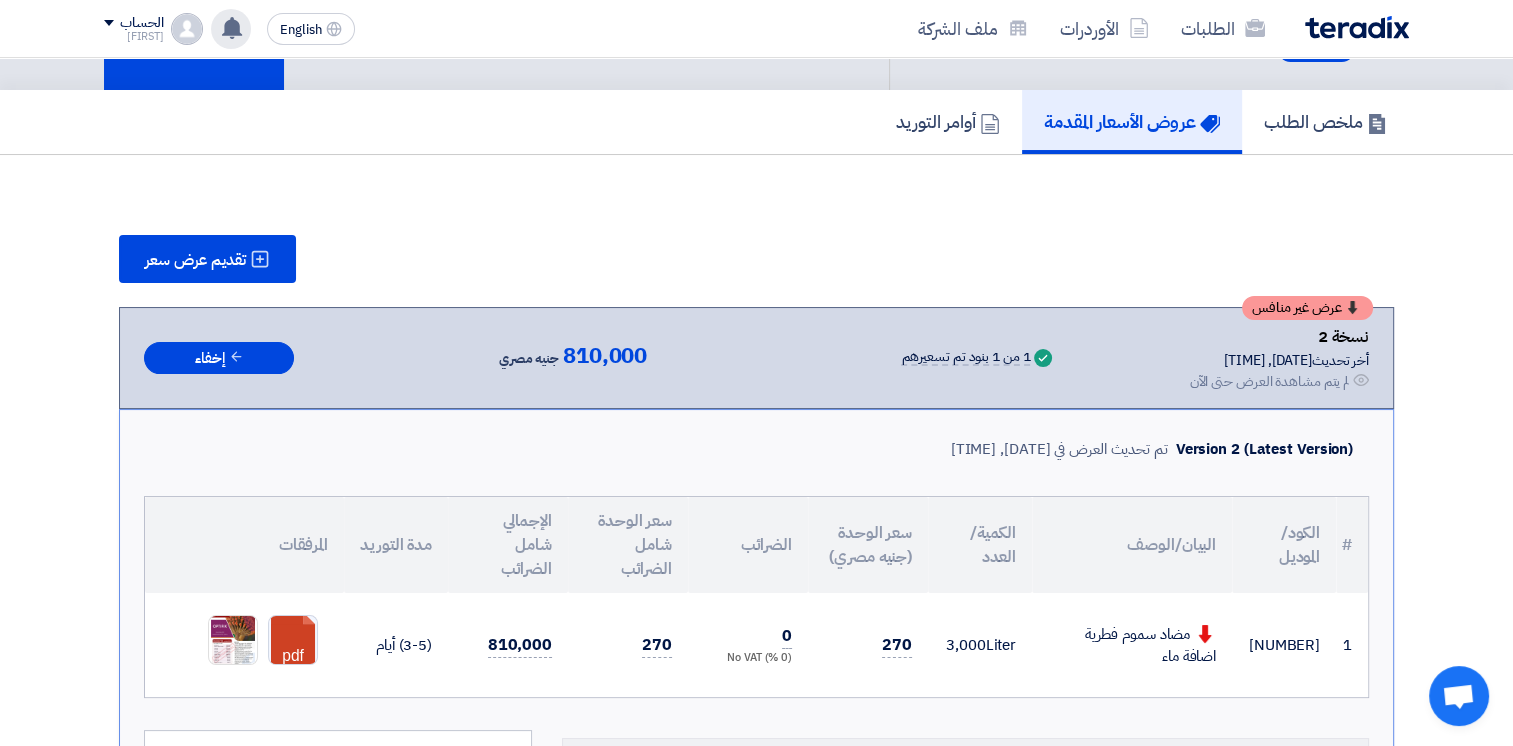 scroll, scrollTop: 110, scrollLeft: 0, axis: vertical 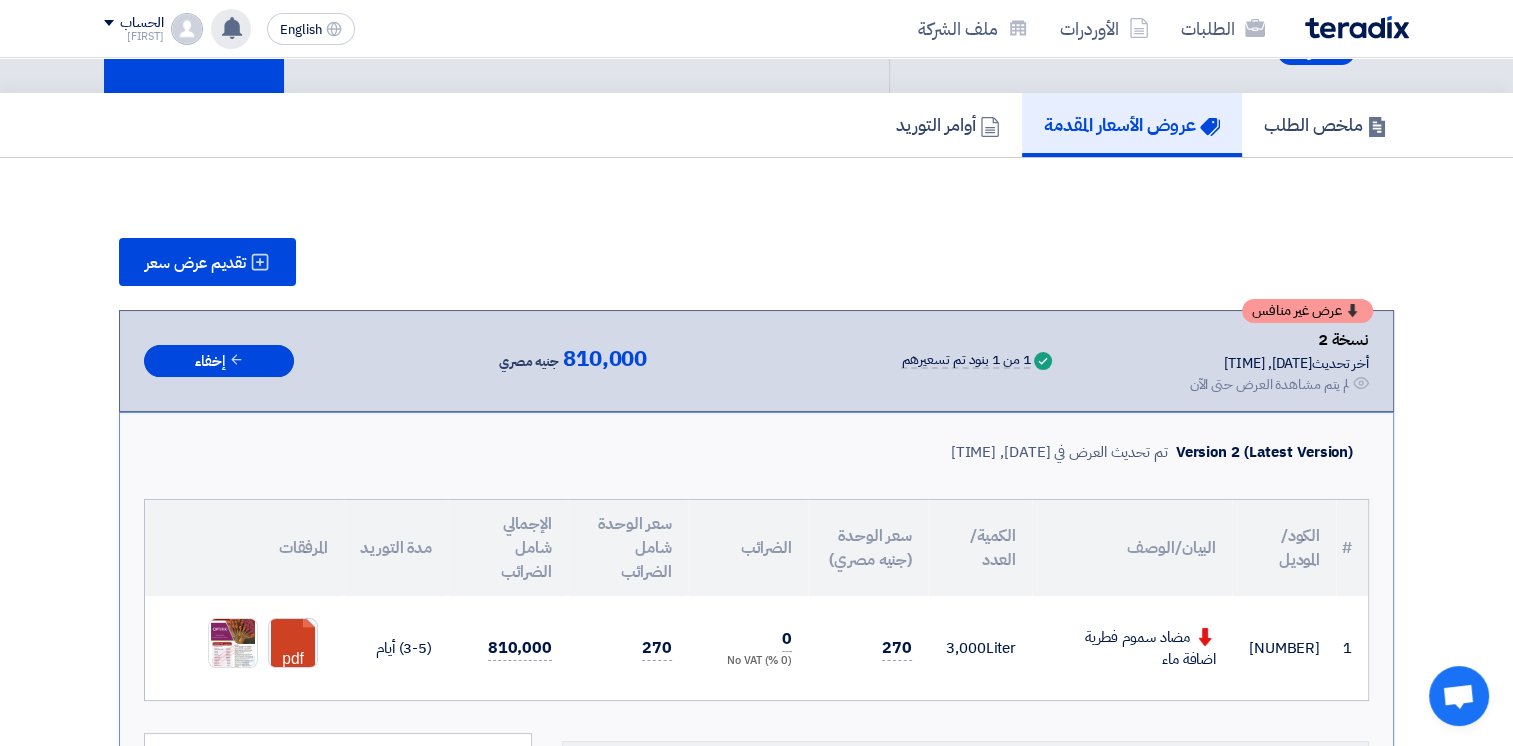 click on "عروض الأسعار المقدمة" 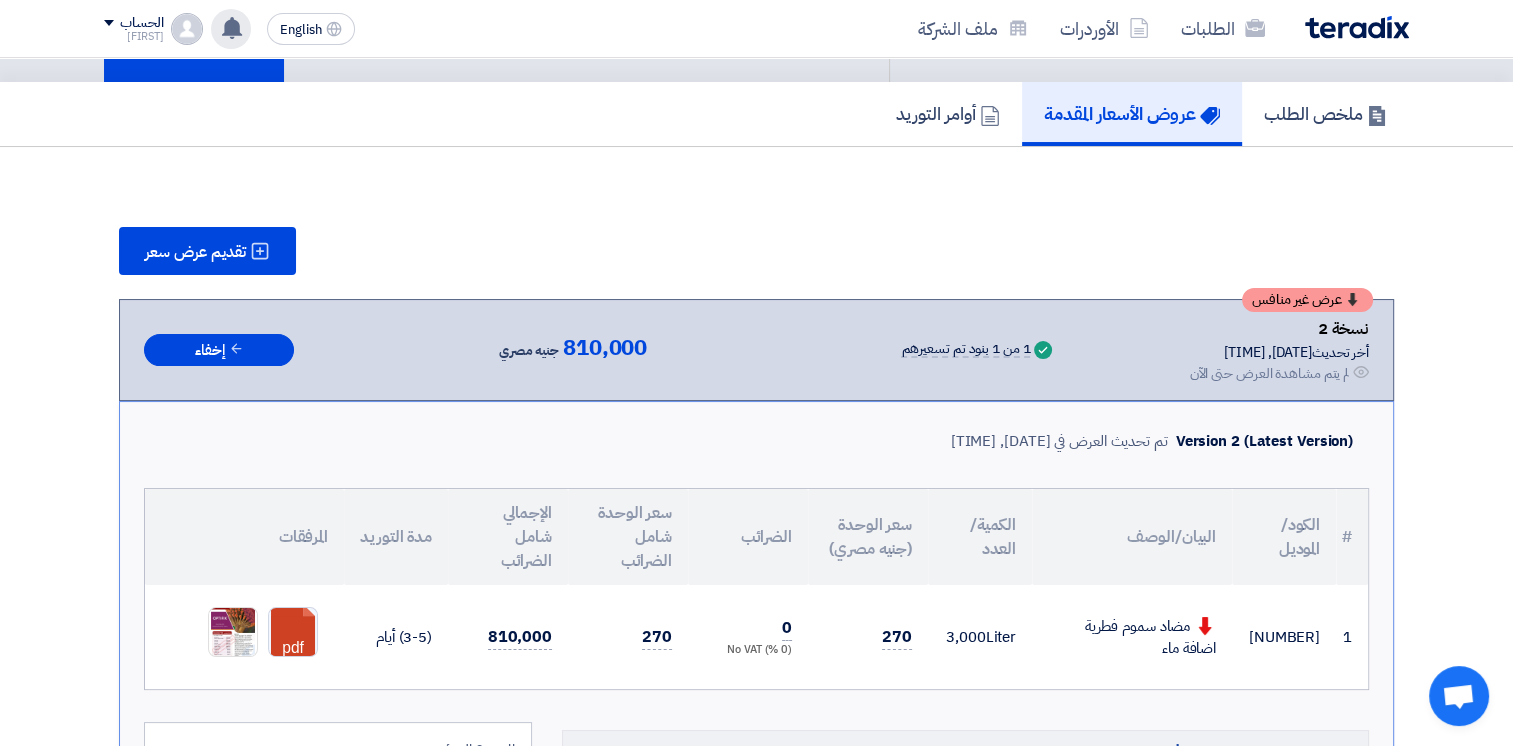 scroll, scrollTop: 0, scrollLeft: 0, axis: both 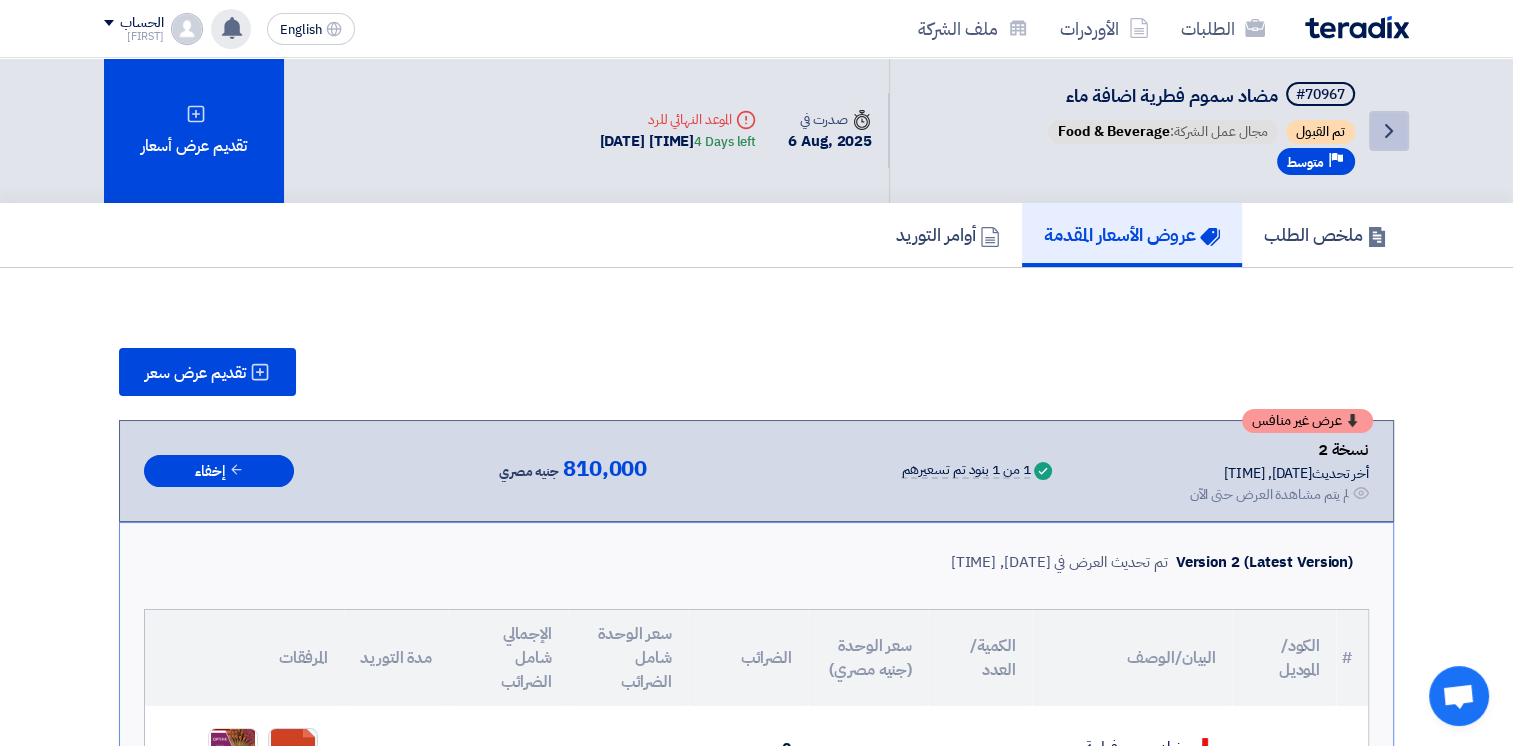 click on "Back" 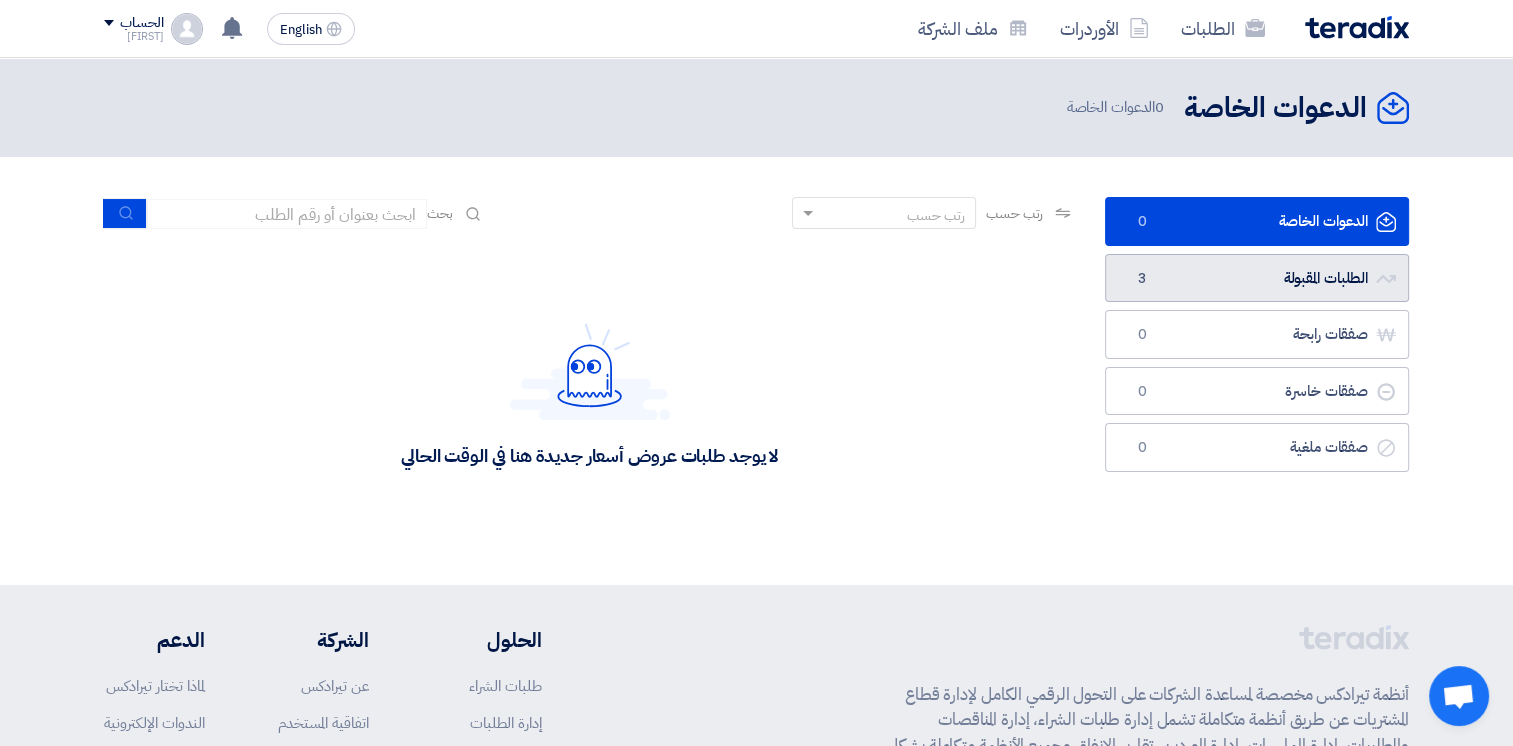 click on "الطلبات المقبولة
الطلبات المقبولة
3" 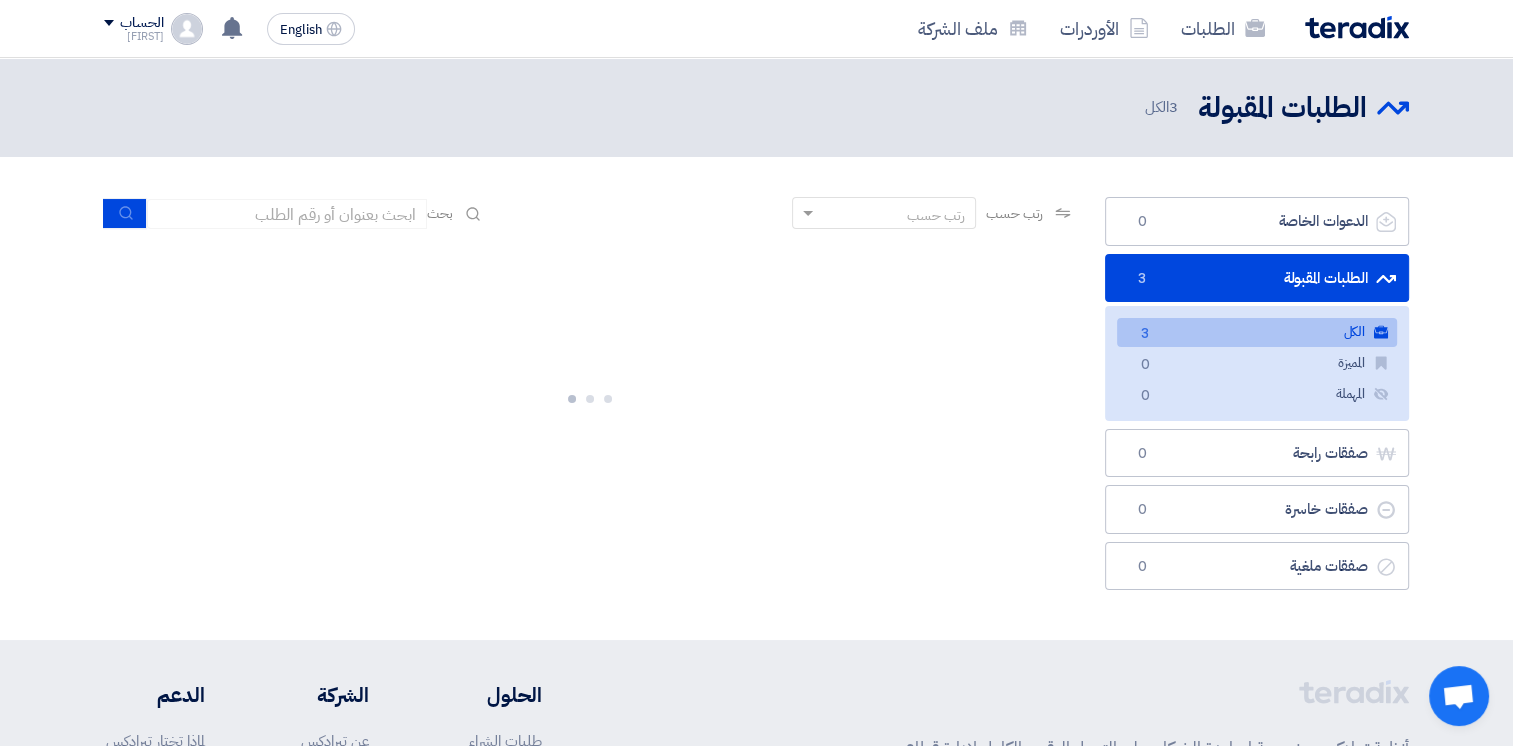 click on "الكل
الكل
3" 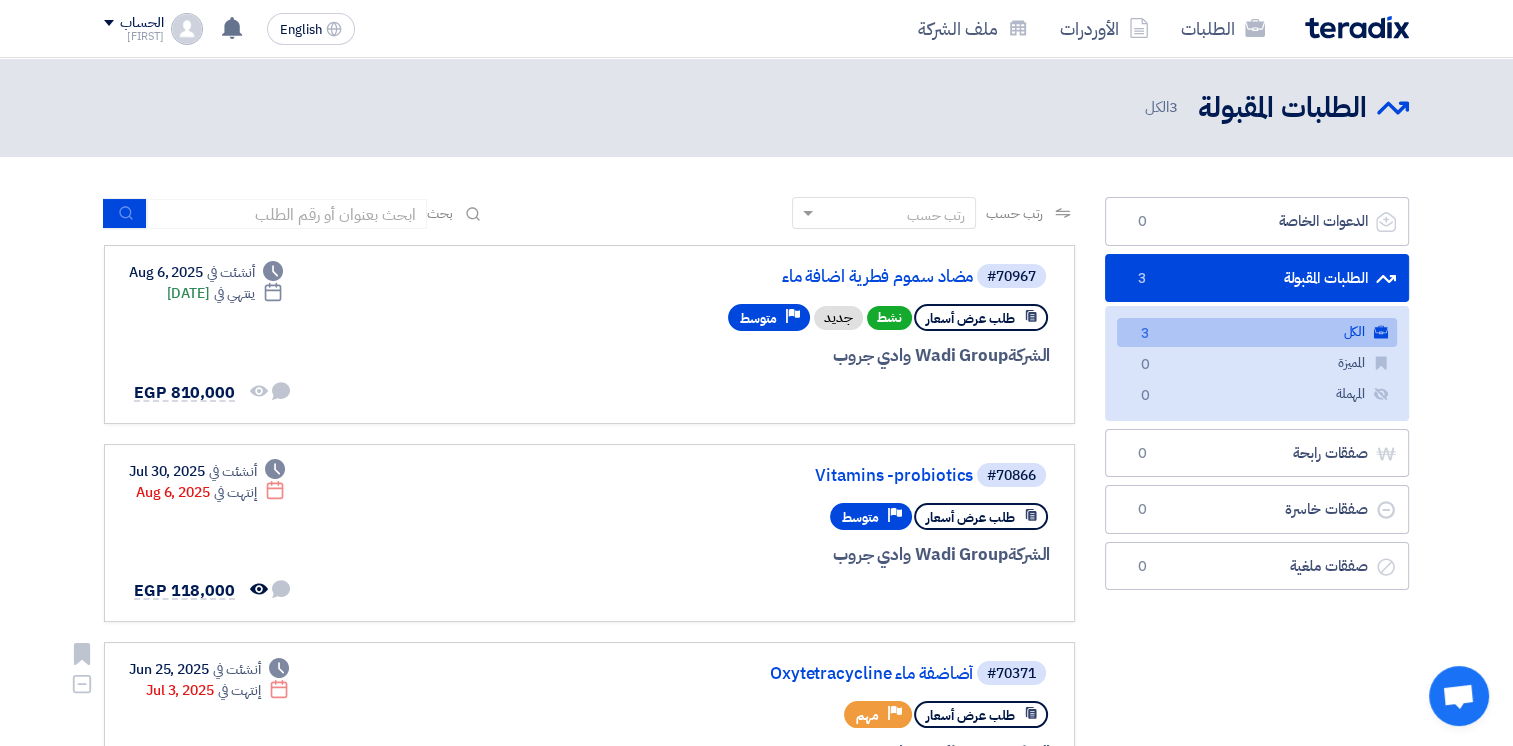 scroll, scrollTop: 0, scrollLeft: 0, axis: both 